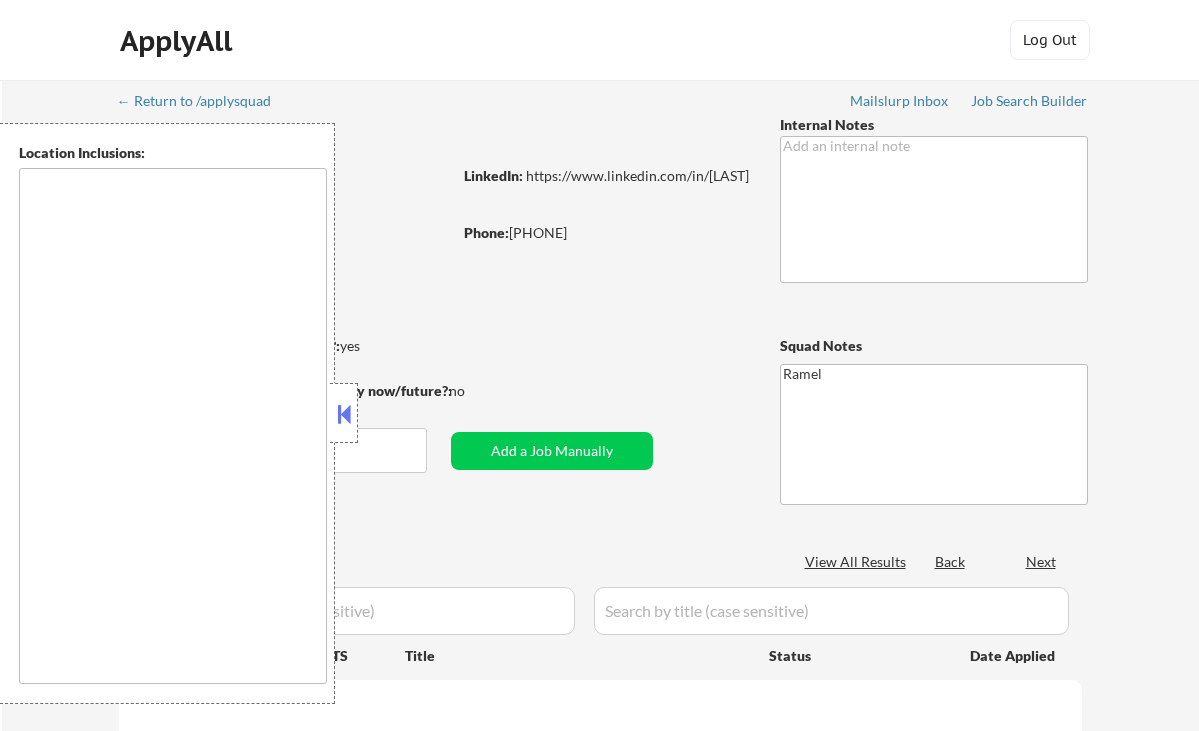 scroll, scrollTop: 0, scrollLeft: 0, axis: both 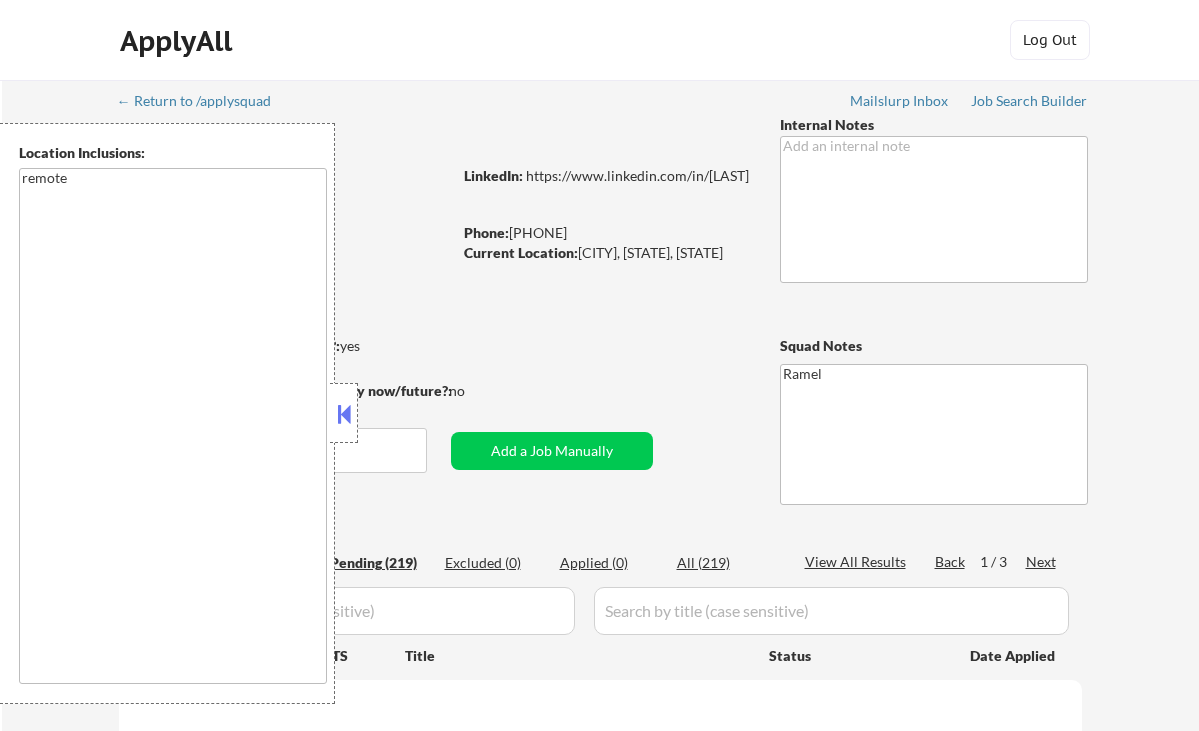 select on ""pending"" 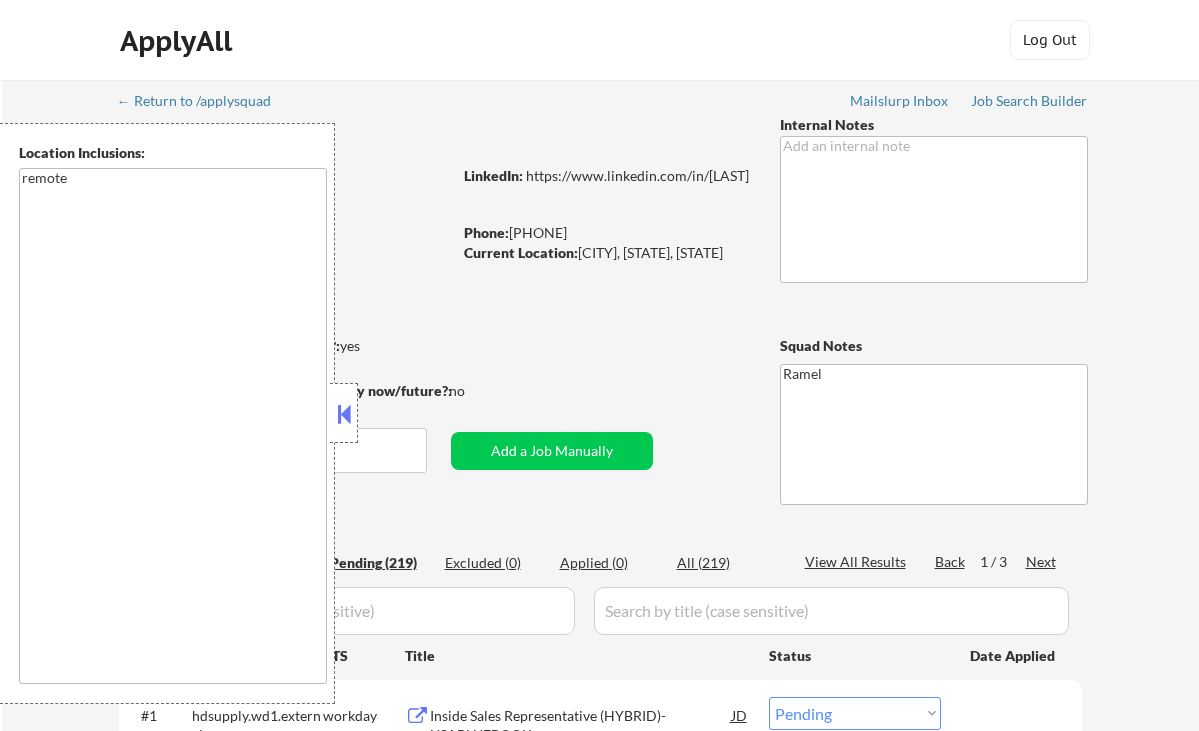 click on "← Return to /applysquad Mailslurp Inbox Job Search Builder [FIRST] [LAST] User Email:  [EMAIL] Application Email:  [EMAIL] Mailslurp Email:  [EMAIL] LinkedIn:   https://www.linkedin.com/in/[LAST]
Phone:  [PHONE] Current Location:  [CITY], [STATE], [STATE] Applies:  0 sent / 200 bought Internal Notes Can work in country of residence?:  yes Squad Notes Minimum salary:  $70,000 Will need Visa to work in that country now/future?:   no Download Resume Add a Job Manually Ramel Applications Pending (219) Excluded (0) Applied (0) All (219) View All Results Back 1 / 3
Next Company ATS Title Status Date Applied #1 hdsupply.wd1.external workday Inside Sales Representative (HYBRID)- USABLUEBOOK JD Choose an option... Pending Applied Excluded (Questions) Excluded (Expired) Excluded (Location) Excluded (Bad Match) Excluded (Blocklist) Excluded (Salary) Excluded (Other) #2 norit workable Inside Sales Associate JD Pending #3" at bounding box center (601, 4231) 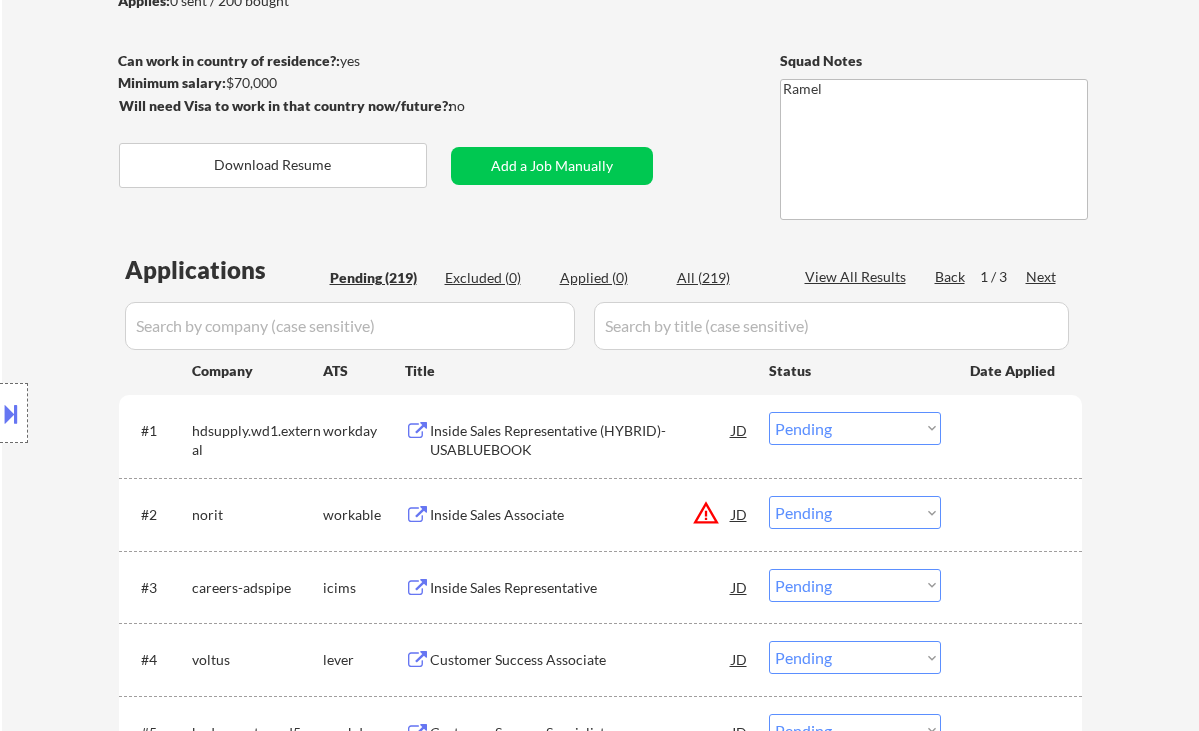 scroll, scrollTop: 266, scrollLeft: 0, axis: vertical 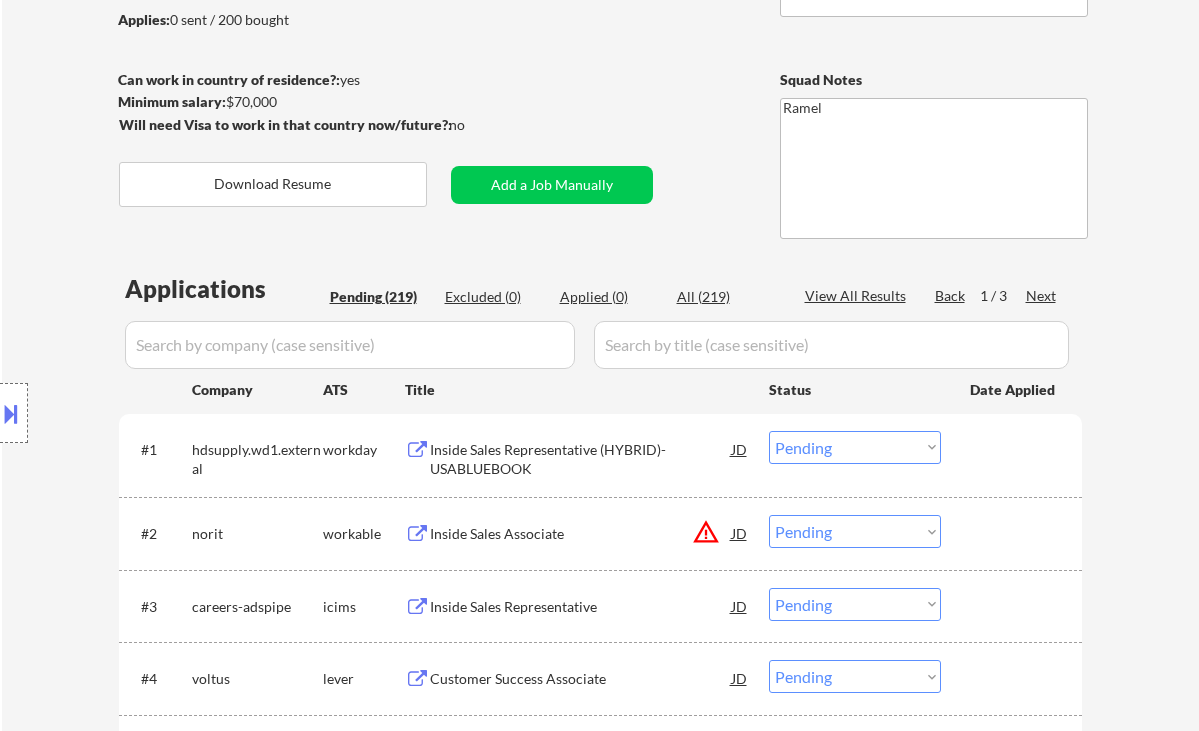 drag, startPoint x: 11, startPoint y: 136, endPoint x: 57, endPoint y: 137, distance: 46.010868 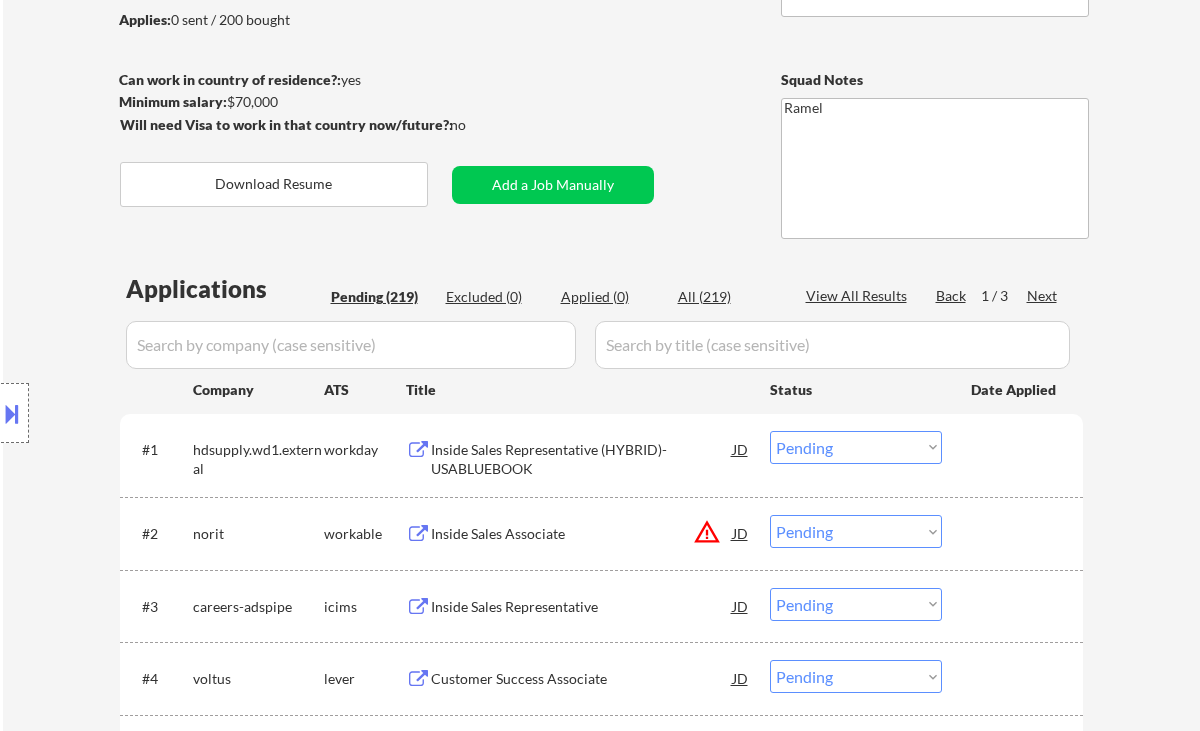 scroll, scrollTop: 133, scrollLeft: 0, axis: vertical 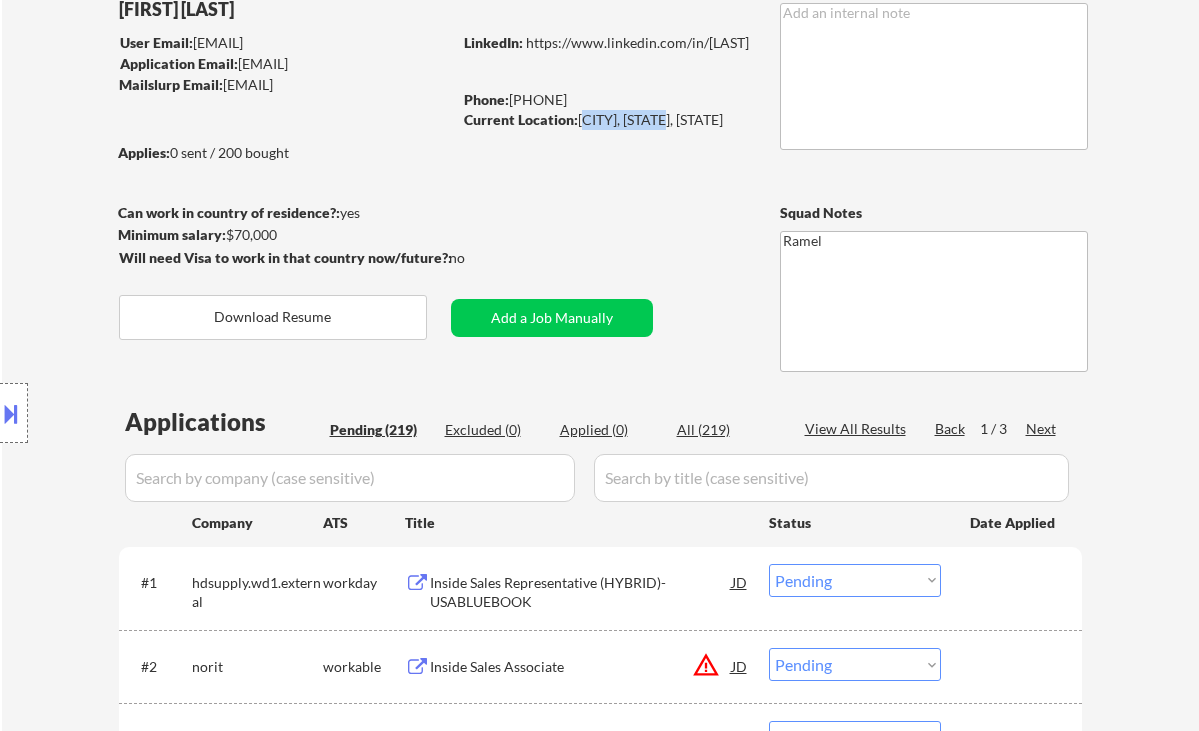 drag, startPoint x: 580, startPoint y: 122, endPoint x: 657, endPoint y: 120, distance: 77.02597 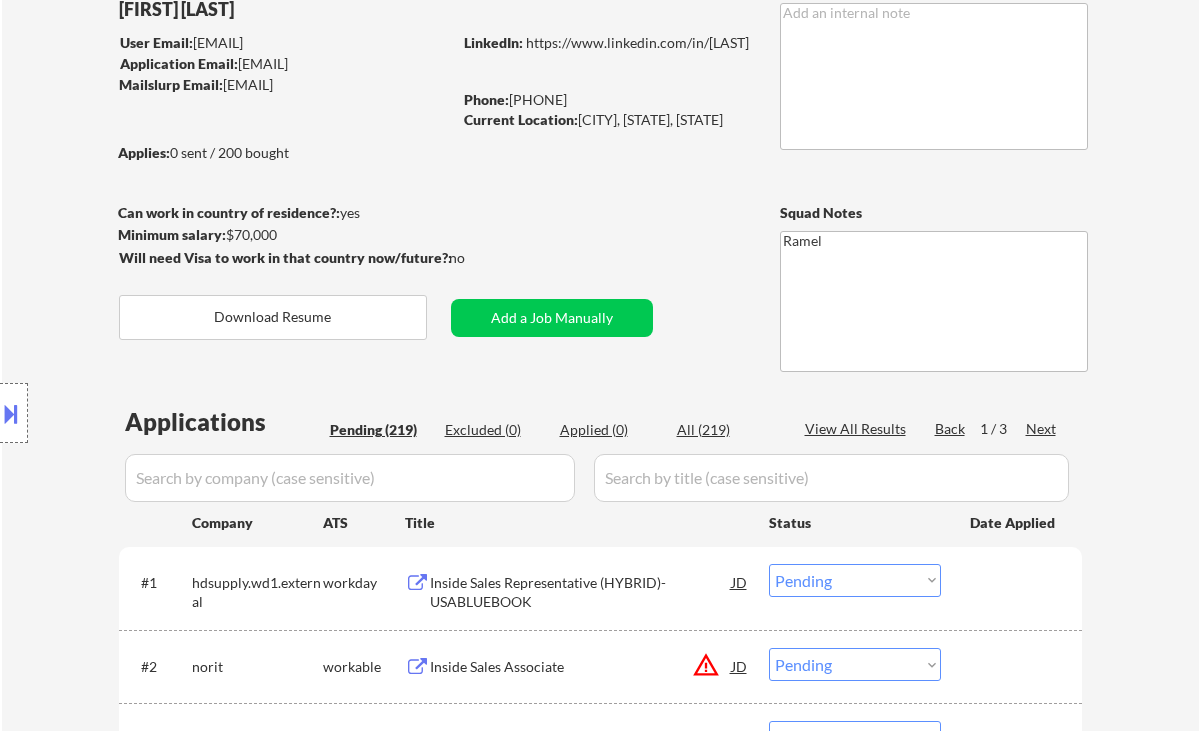 drag, startPoint x: 29, startPoint y: 504, endPoint x: 99, endPoint y: 478, distance: 74.672615 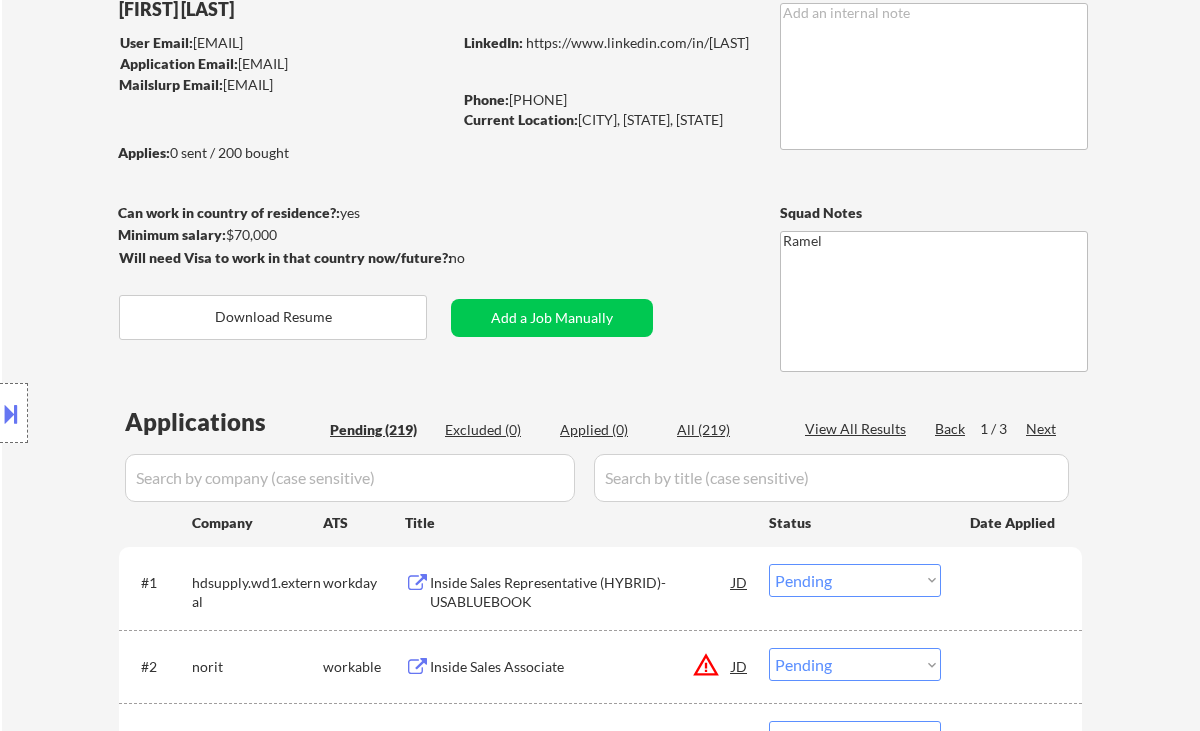 drag, startPoint x: 12, startPoint y: 130, endPoint x: 42, endPoint y: 136, distance: 30.594116 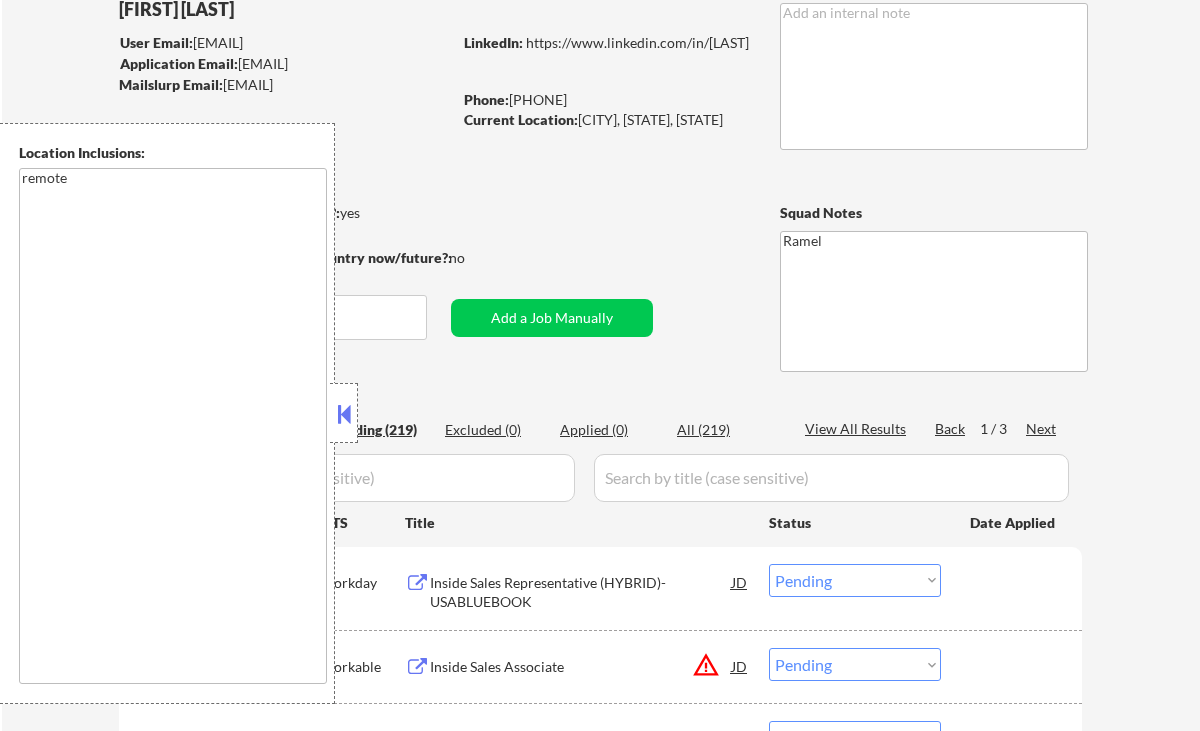 click at bounding box center (344, 414) 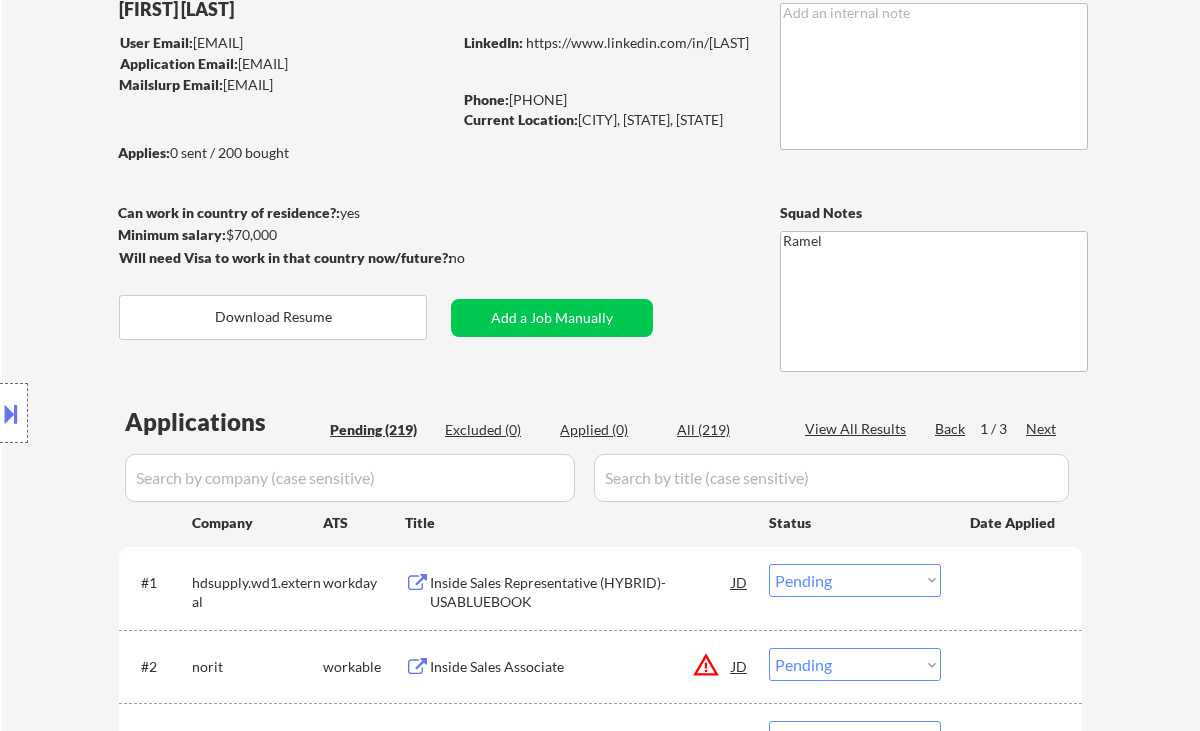 click on "Location Inclusions: remote" at bounding box center (179, 413) 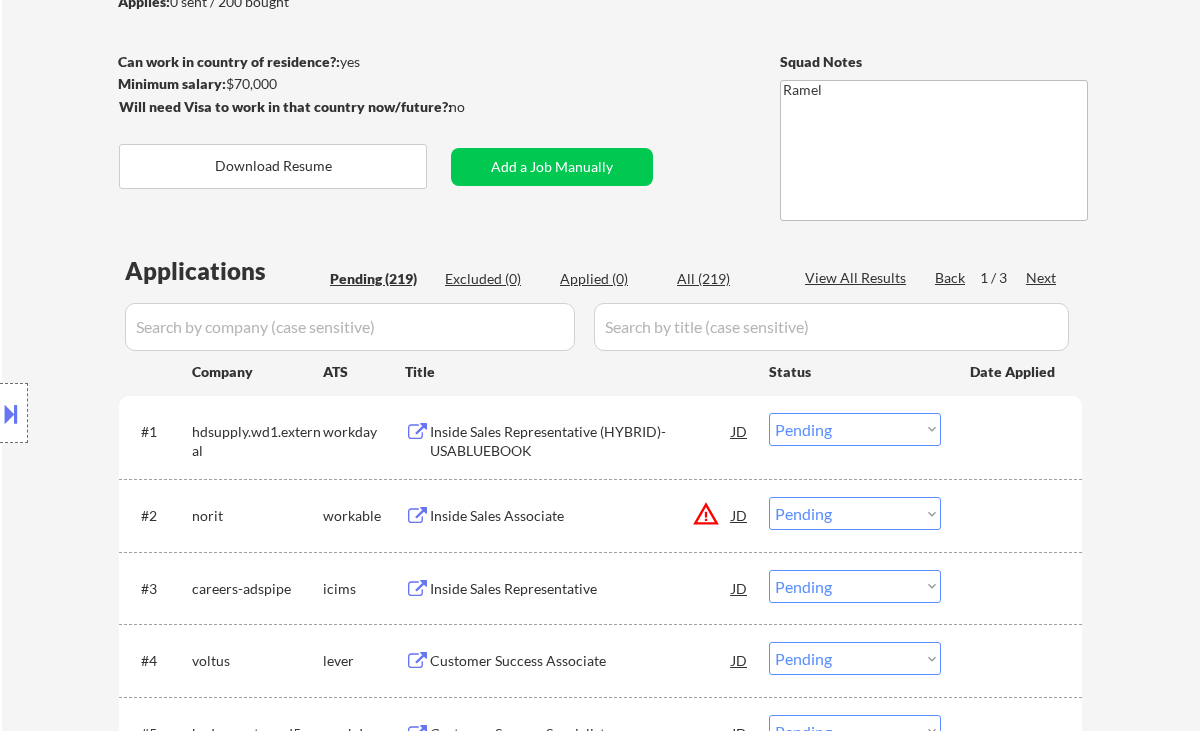 scroll, scrollTop: 400, scrollLeft: 0, axis: vertical 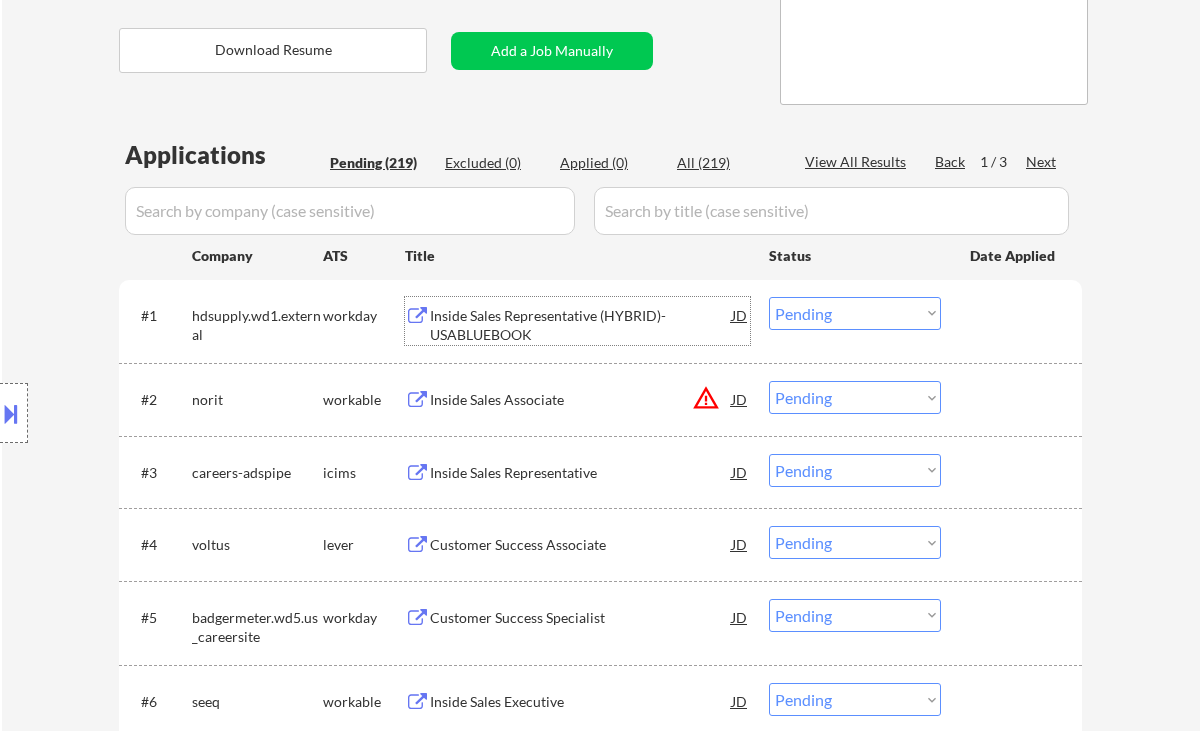 click on "Inside Sales Representative (HYBRID)- USABLUEBOOK" at bounding box center (581, 325) 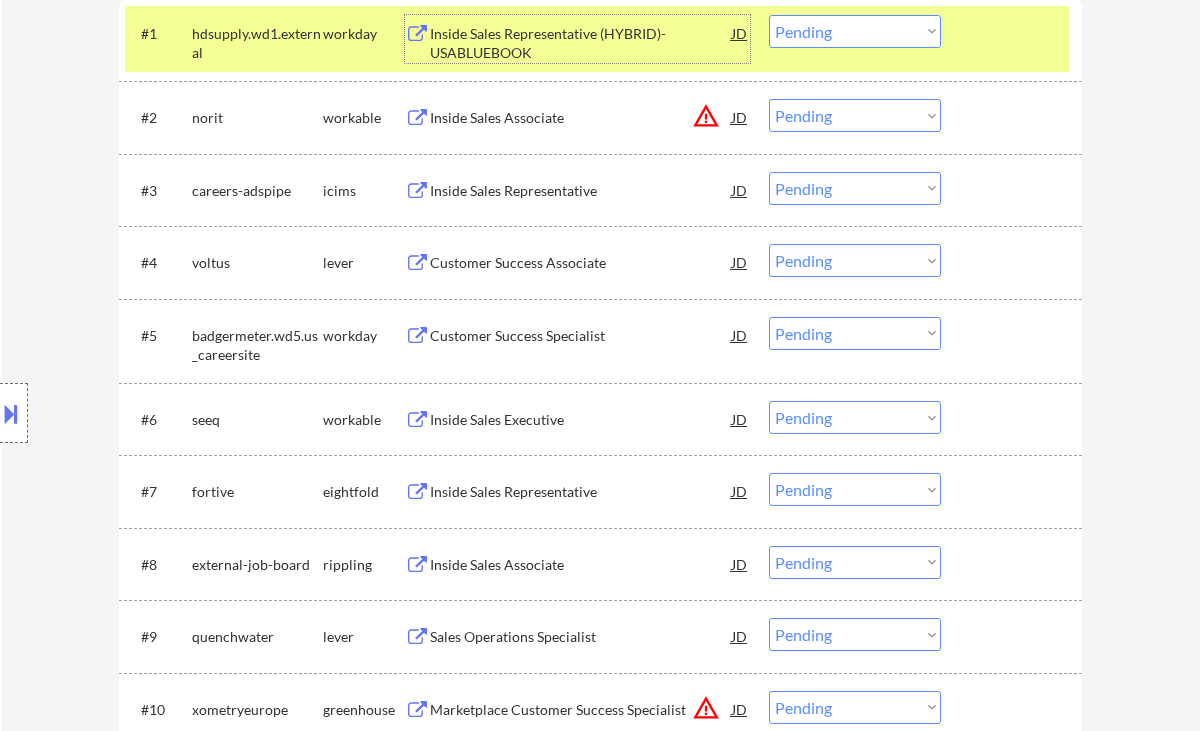 scroll, scrollTop: 666, scrollLeft: 0, axis: vertical 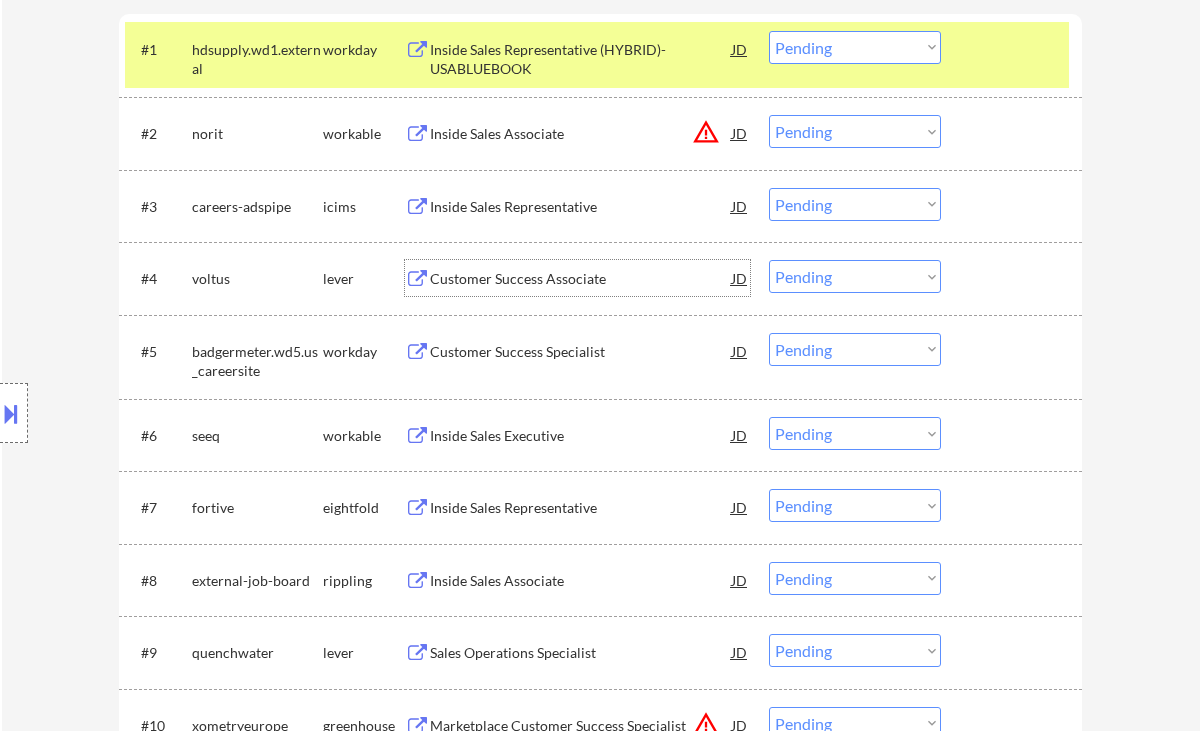 click on "Customer Success Associate" at bounding box center (581, 278) 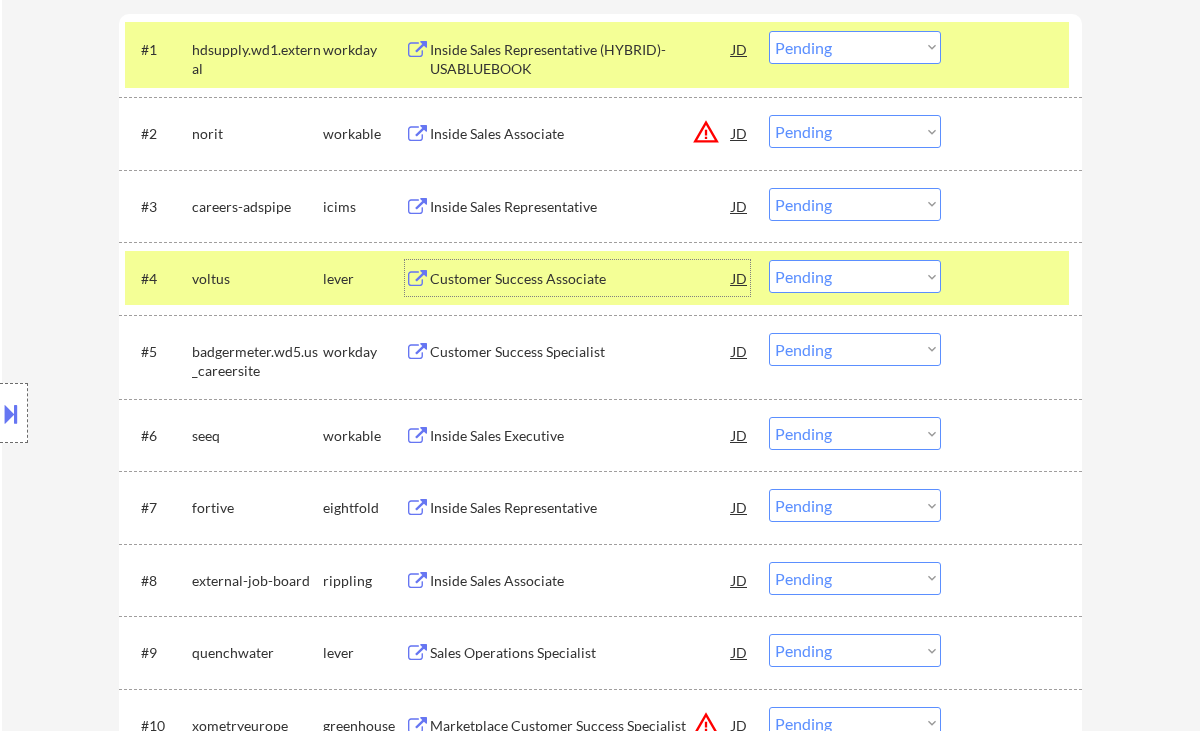 click on "Choose an option... Pending Applied Excluded (Questions) Excluded (Expired) Excluded (Location) Excluded (Bad Match) Excluded (Blocklist) Excluded (Salary) Excluded (Other)" at bounding box center [855, 276] 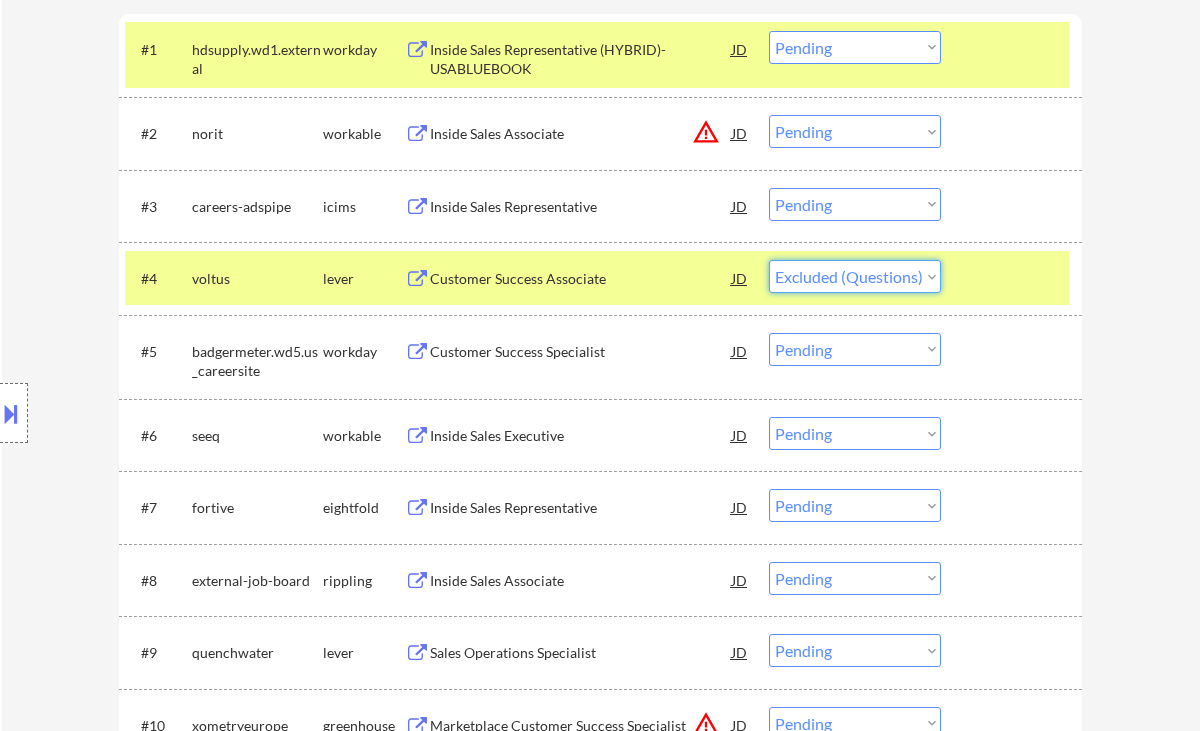 click on "Choose an option... Pending Applied Excluded (Questions) Excluded (Expired) Excluded (Location) Excluded (Bad Match) Excluded (Blocklist) Excluded (Salary) Excluded (Other)" at bounding box center [855, 276] 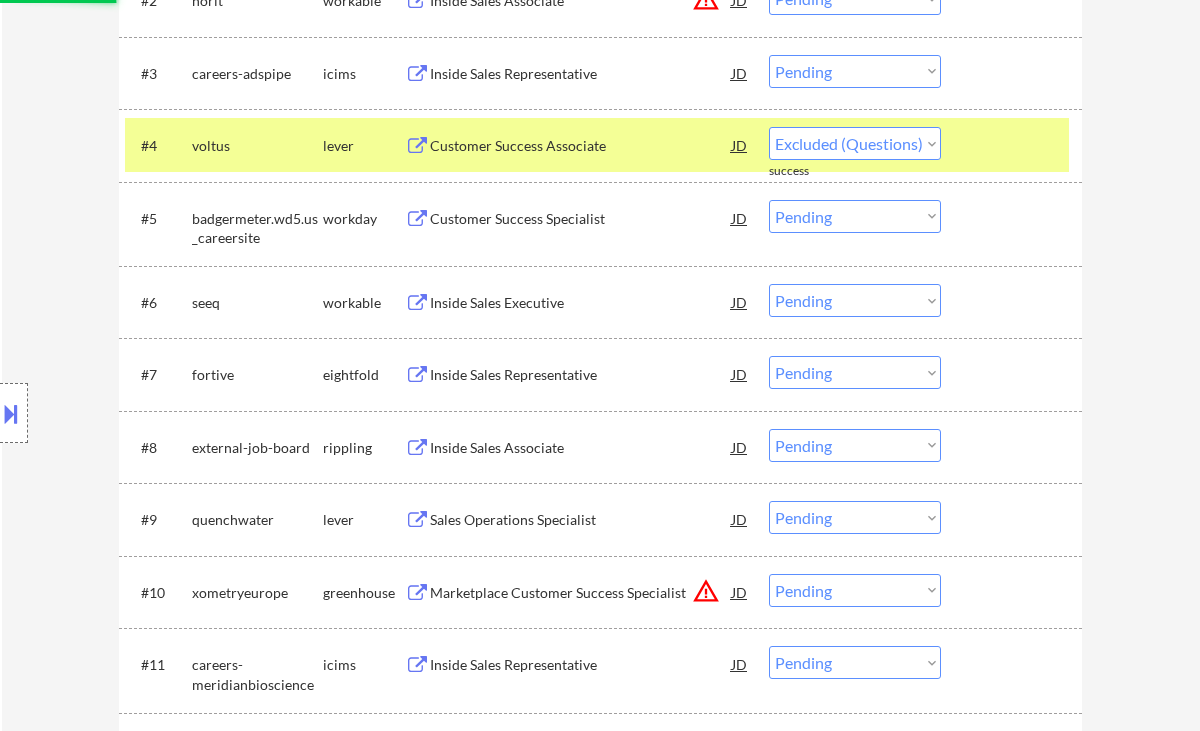 scroll, scrollTop: 800, scrollLeft: 0, axis: vertical 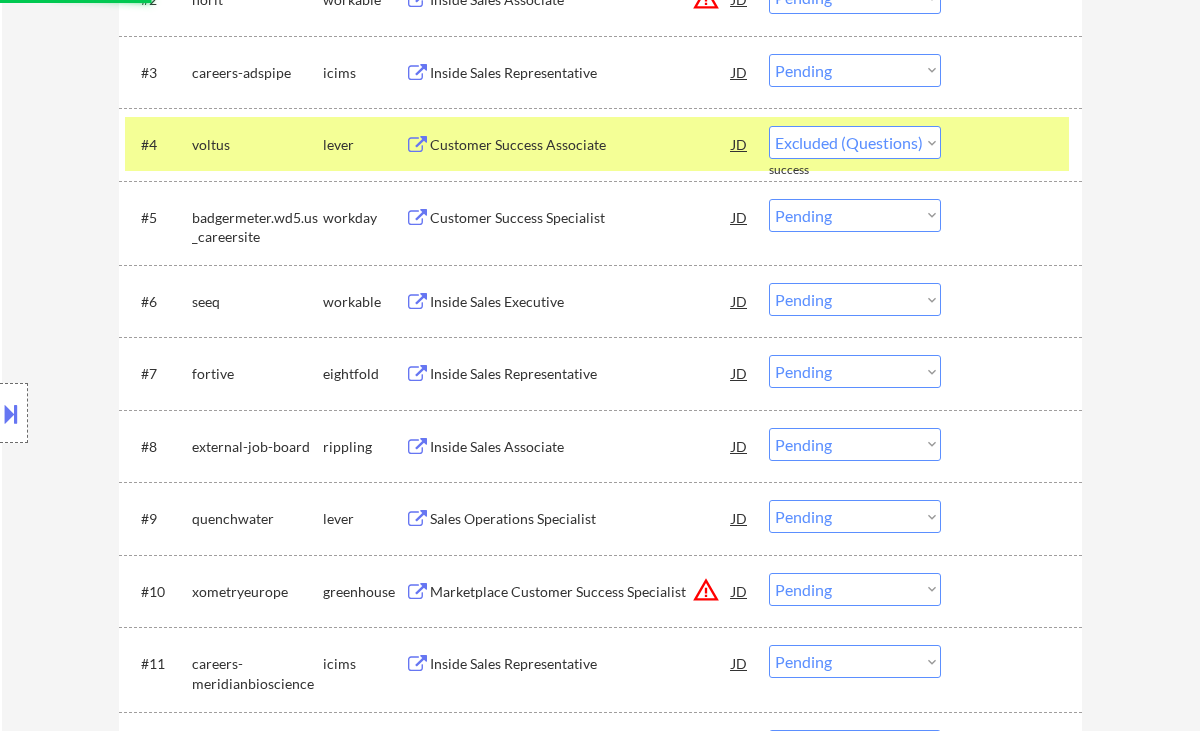 click on "Inside Sales Executive" at bounding box center [581, 302] 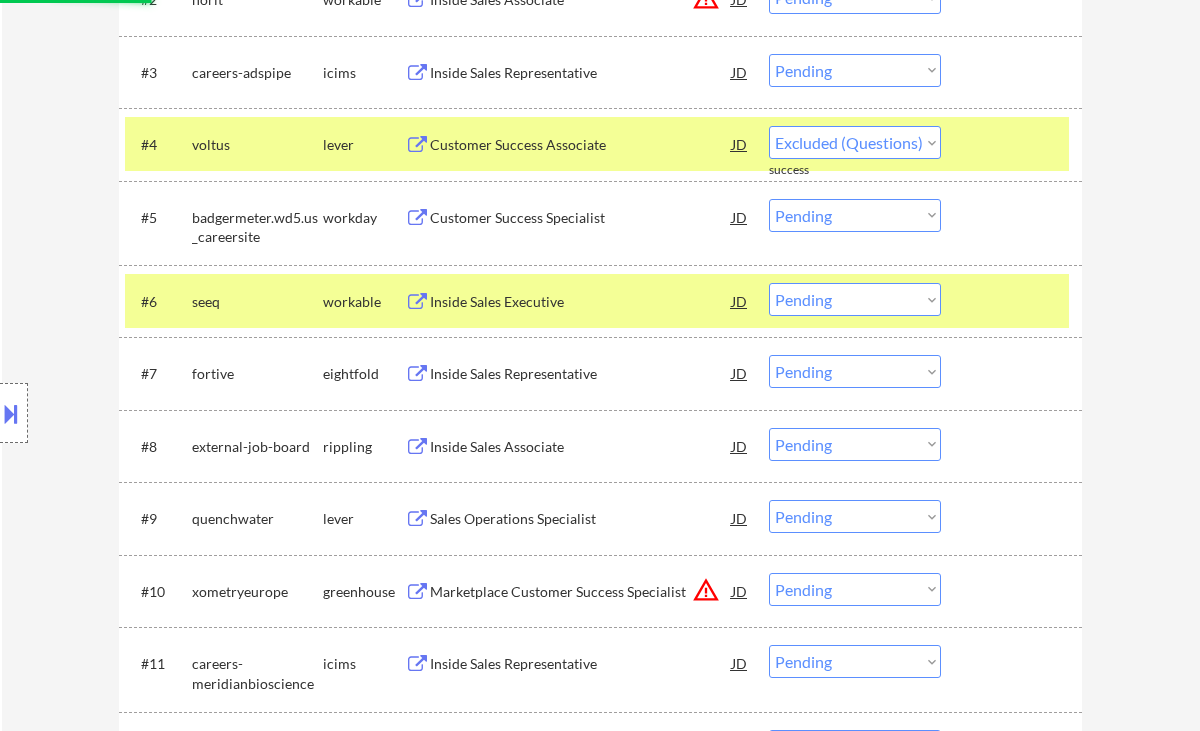 select on ""pending"" 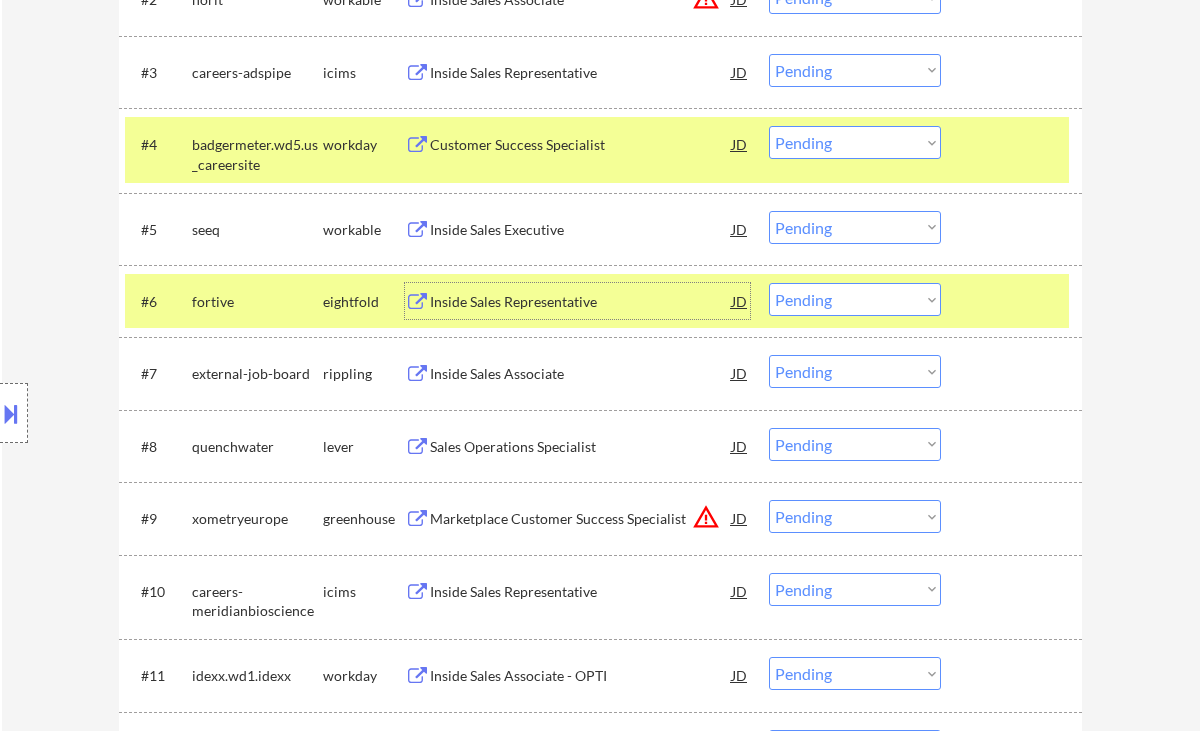 click on "Choose an option... Pending Applied Excluded (Questions) Excluded (Expired) Excluded (Location) Excluded (Bad Match) Excluded (Blocklist) Excluded (Salary) Excluded (Other)" at bounding box center [855, 227] 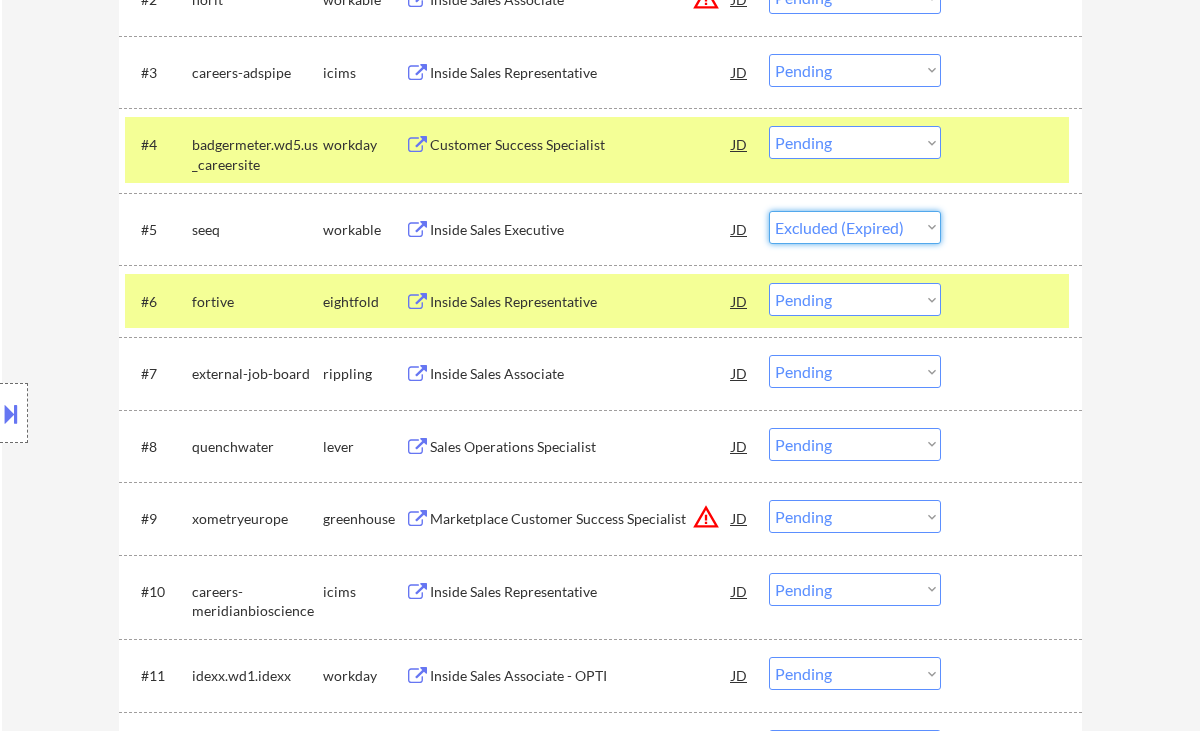 click on "Choose an option... Pending Applied Excluded (Questions) Excluded (Expired) Excluded (Location) Excluded (Bad Match) Excluded (Blocklist) Excluded (Salary) Excluded (Other)" at bounding box center (855, 227) 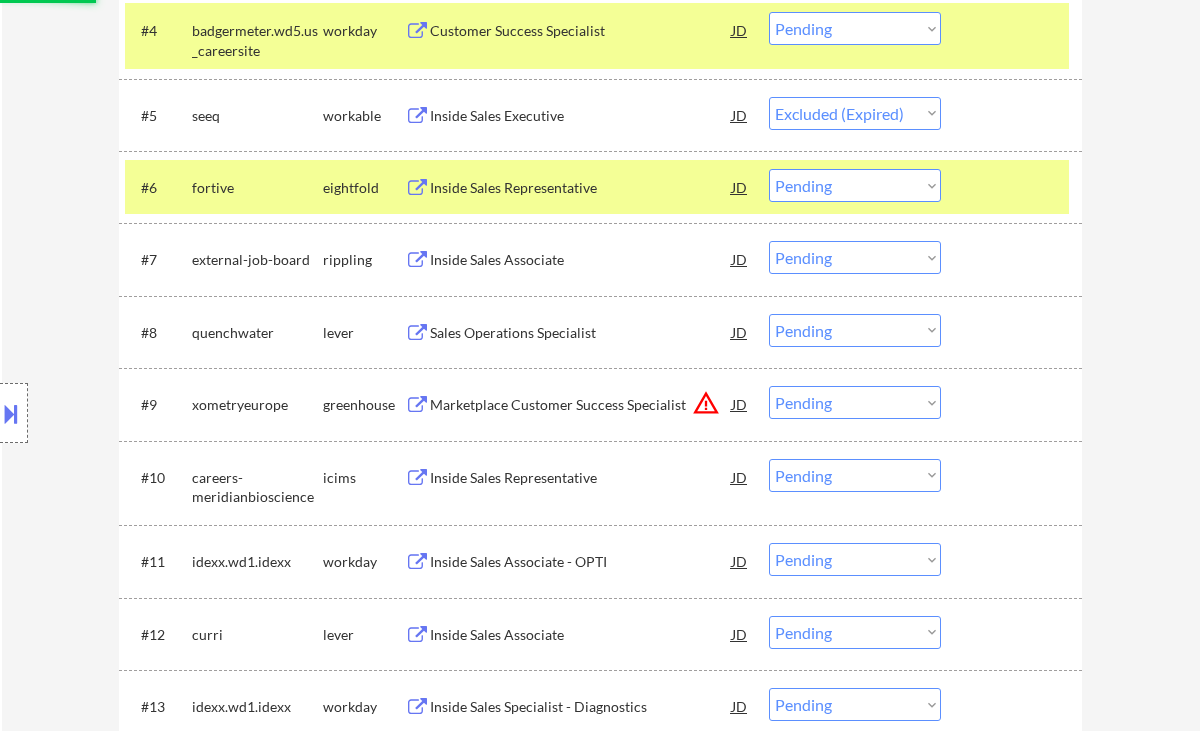 scroll, scrollTop: 933, scrollLeft: 0, axis: vertical 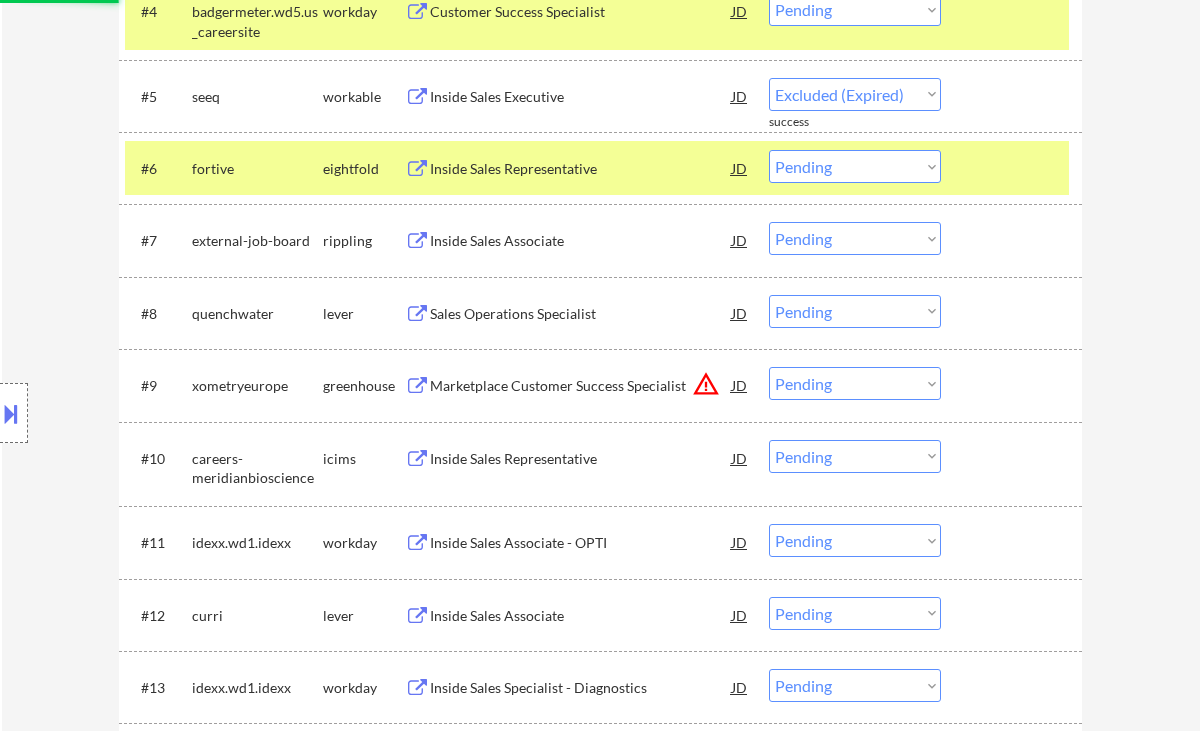 click on "Inside Sales Associate" at bounding box center [581, 241] 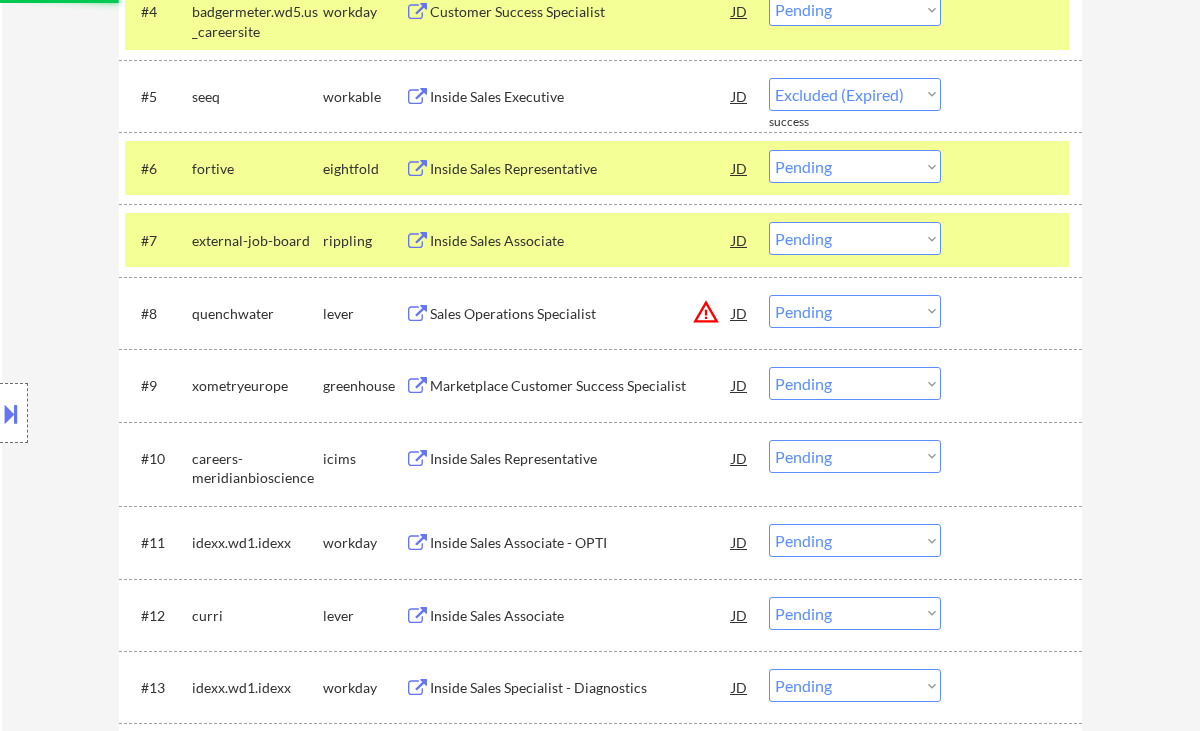 select on ""pending"" 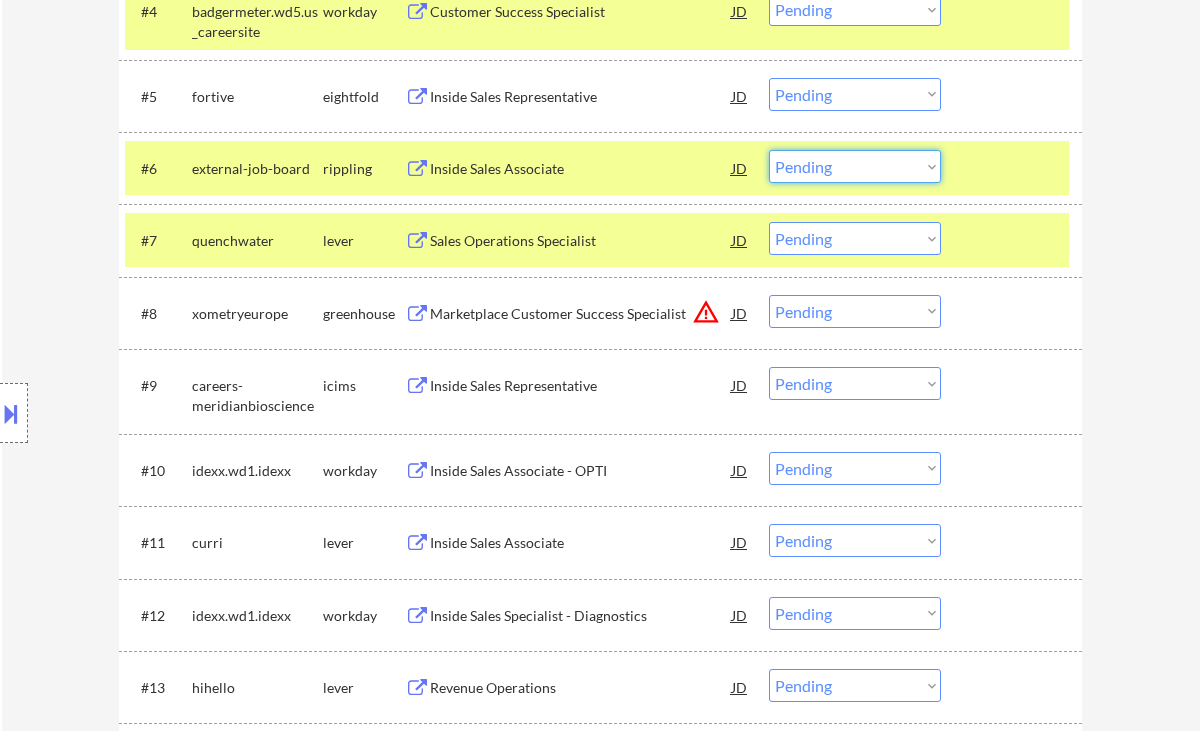 click on "Choose an option... Pending Applied Excluded (Questions) Excluded (Expired) Excluded (Location) Excluded (Bad Match) Excluded (Blocklist) Excluded (Salary) Excluded (Other)" at bounding box center [855, 166] 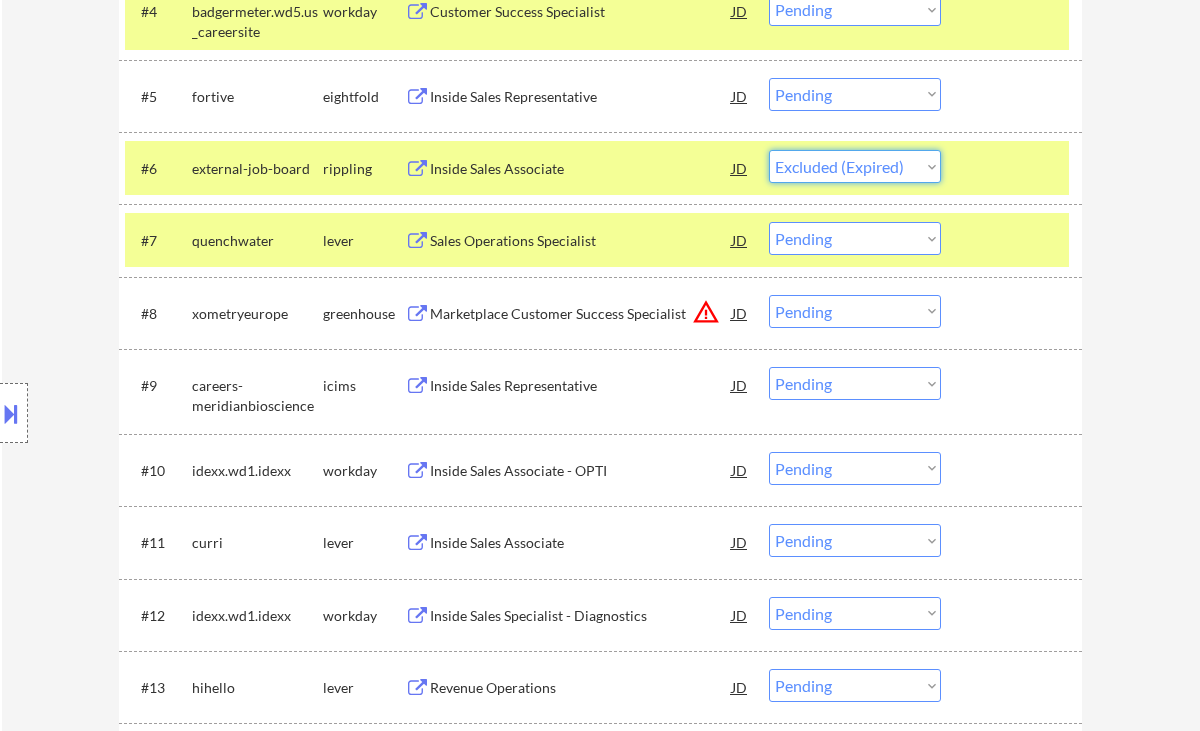 click on "Choose an option... Pending Applied Excluded (Questions) Excluded (Expired) Excluded (Location) Excluded (Bad Match) Excluded (Blocklist) Excluded (Salary) Excluded (Other)" at bounding box center (855, 166) 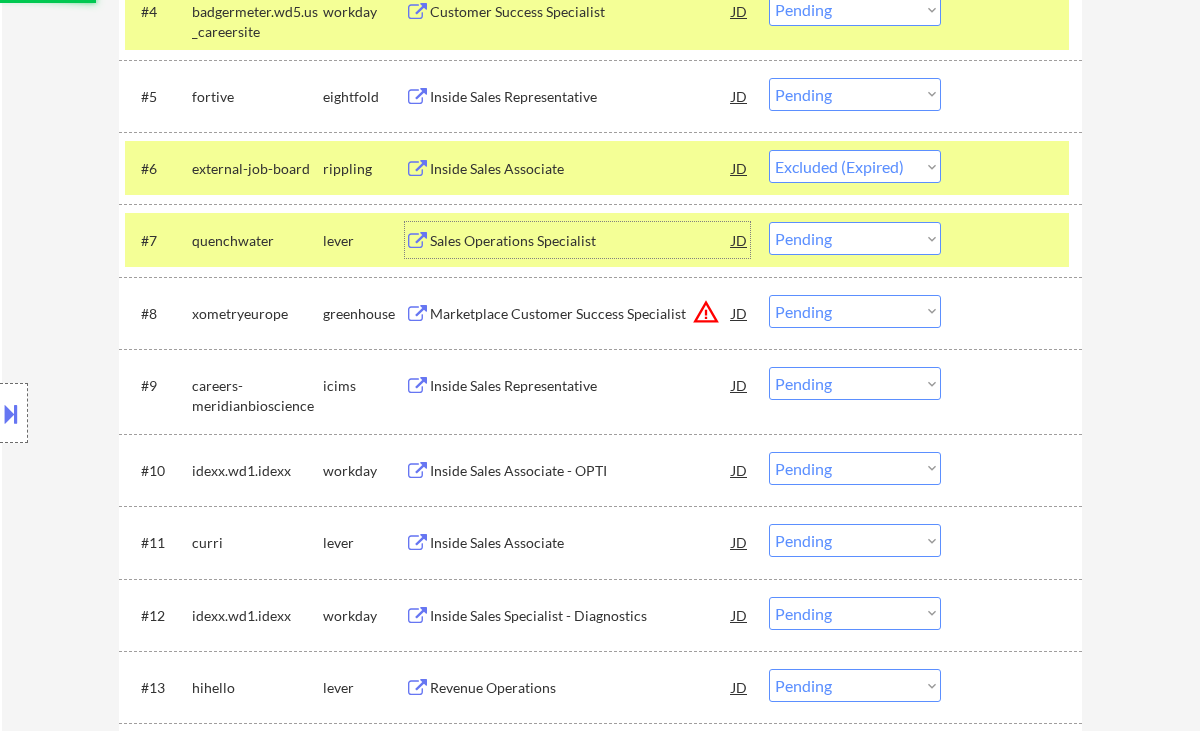 click on "Sales Operations Specialist" at bounding box center (581, 241) 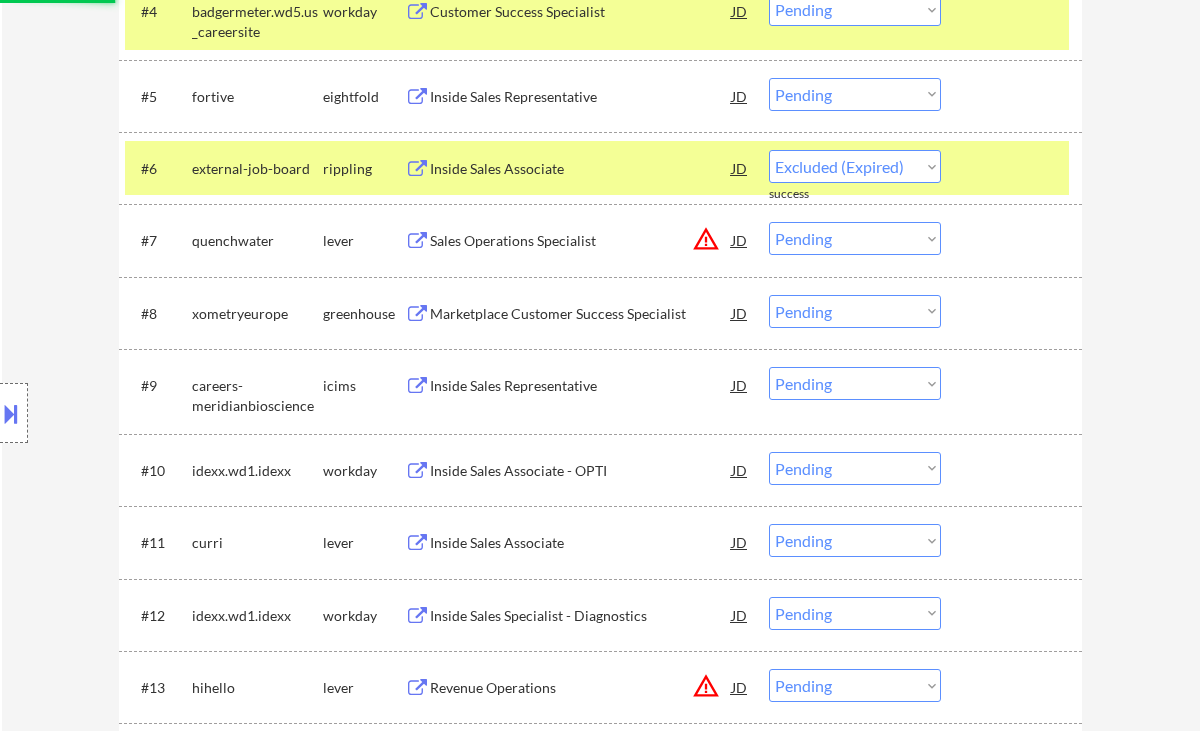 select on ""pending"" 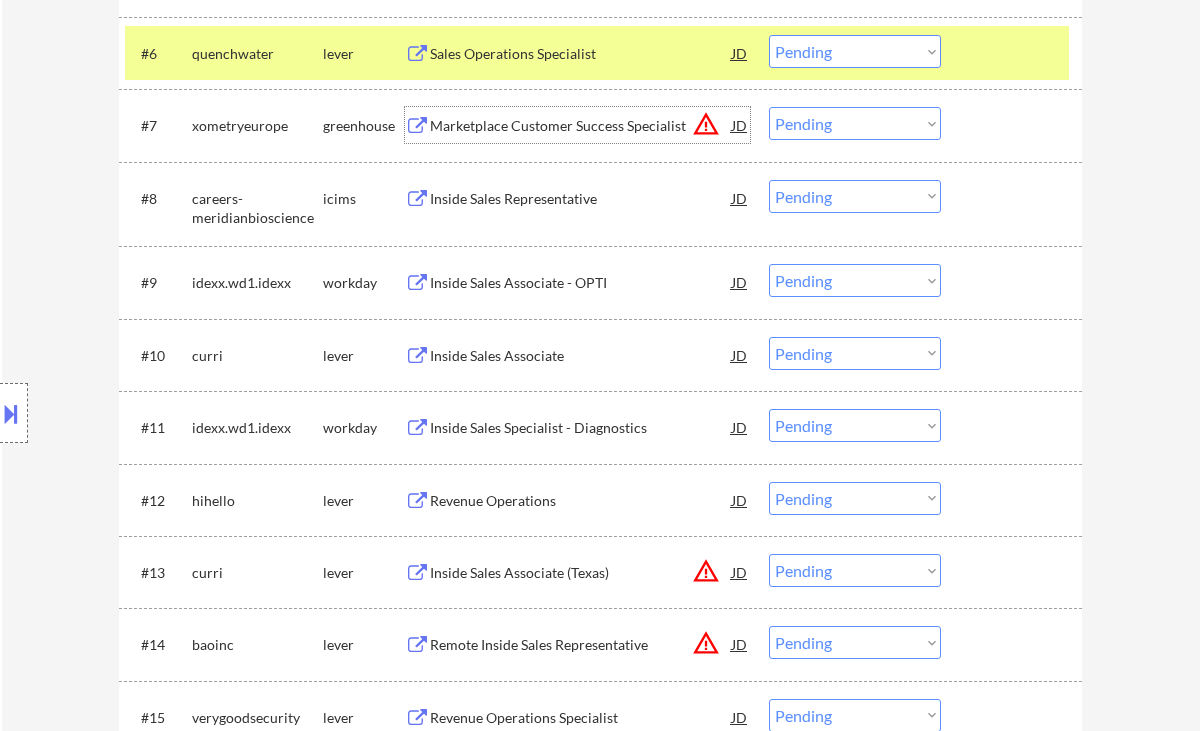 scroll, scrollTop: 1066, scrollLeft: 0, axis: vertical 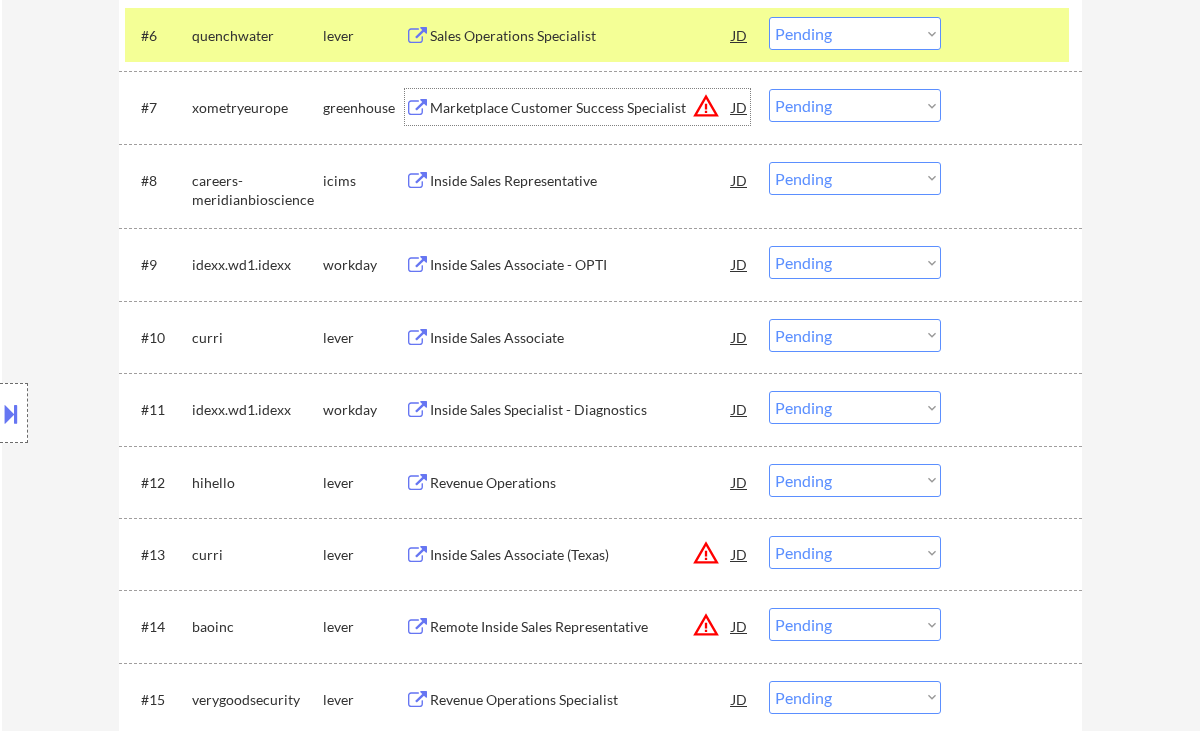 click on "Inside Sales Associate" at bounding box center (581, 338) 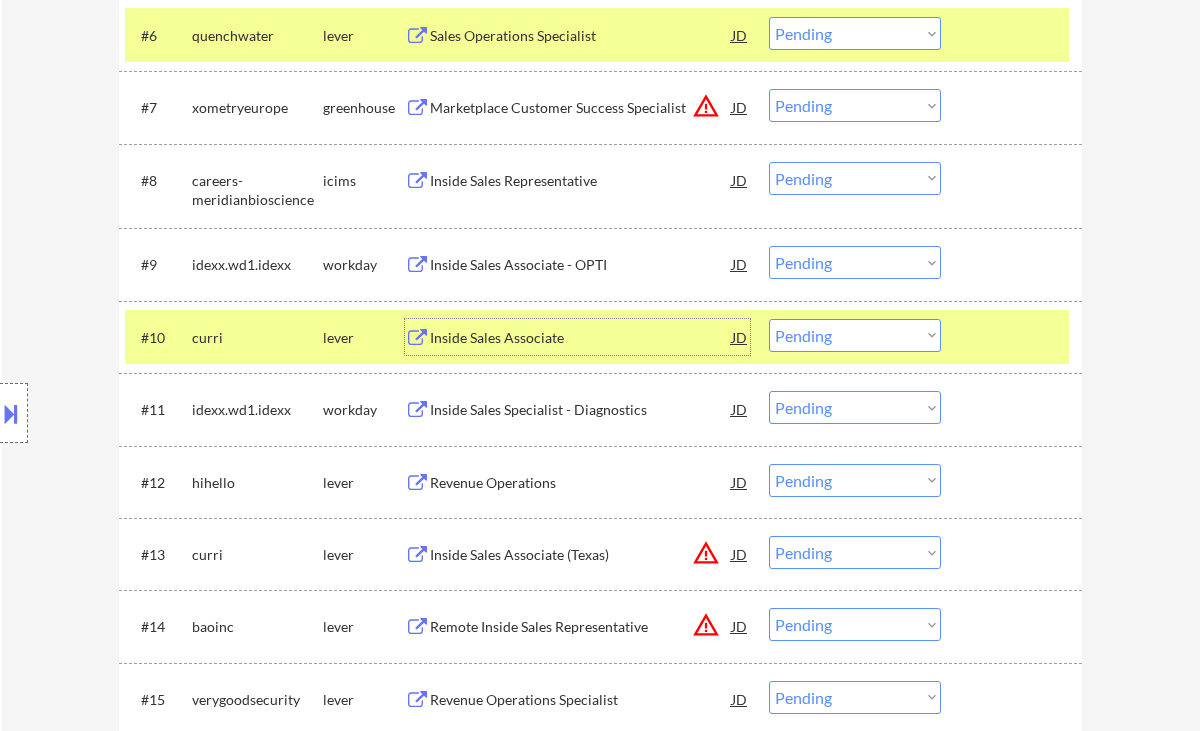 click on "Choose an option... Pending Applied Excluded (Questions) Excluded (Expired) Excluded (Location) Excluded (Bad Match) Excluded (Blocklist) Excluded (Salary) Excluded (Other)" at bounding box center (855, 335) 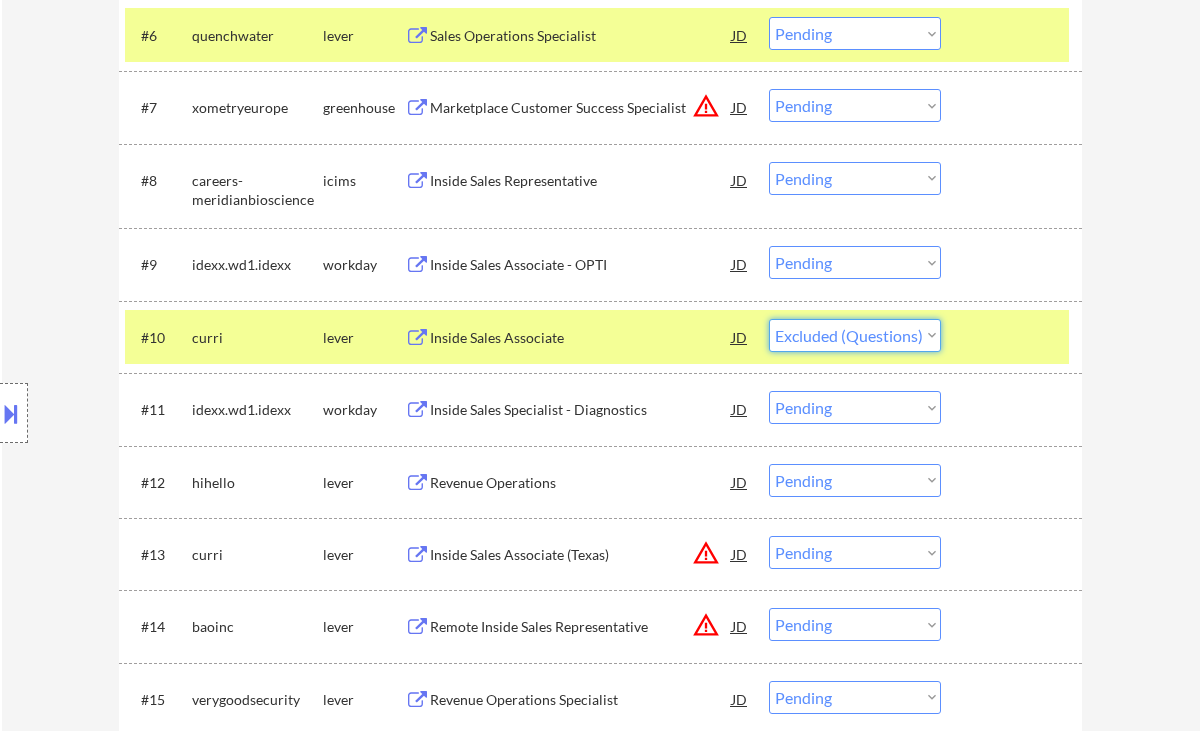 click on "Choose an option... Pending Applied Excluded (Questions) Excluded (Expired) Excluded (Location) Excluded (Bad Match) Excluded (Blocklist) Excluded (Salary) Excluded (Other)" at bounding box center (855, 335) 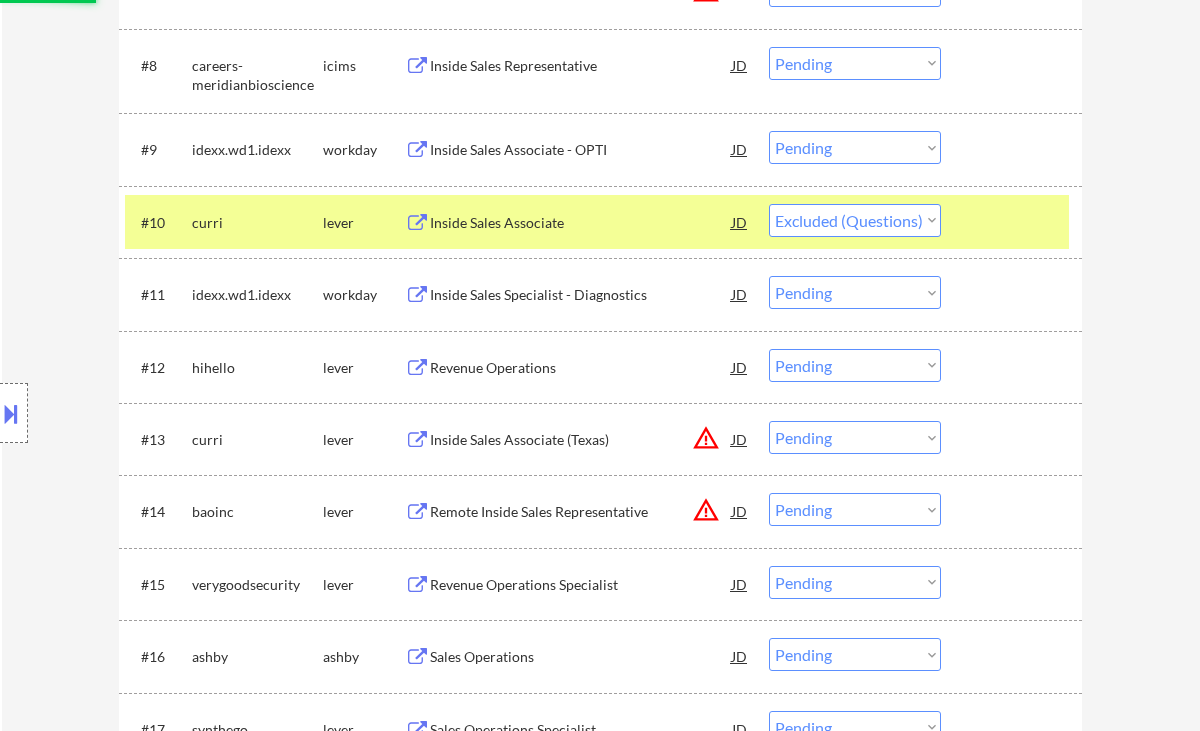 scroll, scrollTop: 1200, scrollLeft: 0, axis: vertical 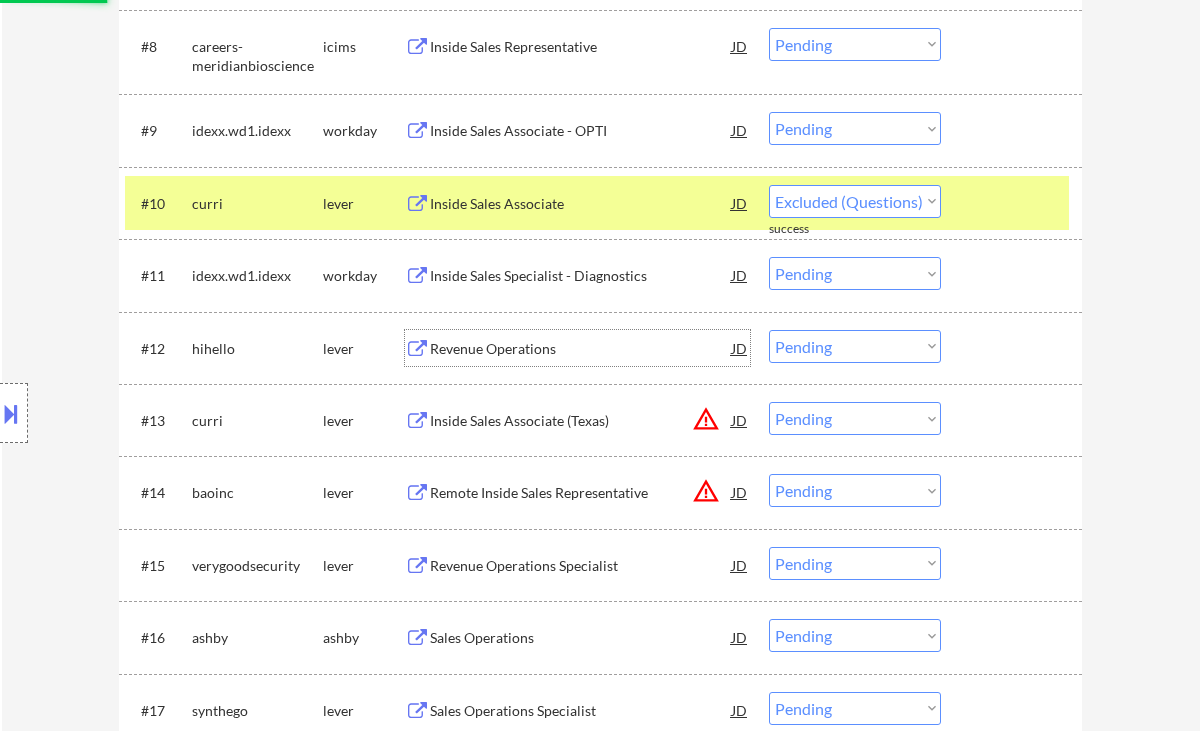 click on "Revenue Operations" at bounding box center (581, 349) 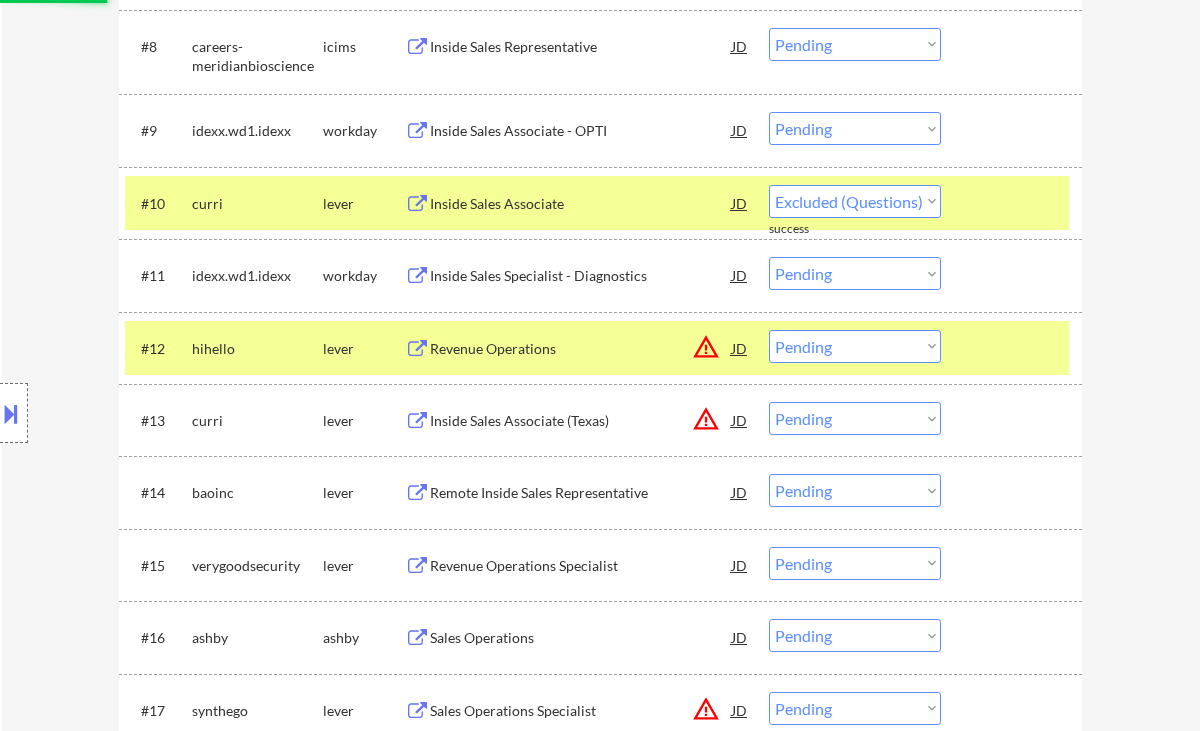 select on ""pending"" 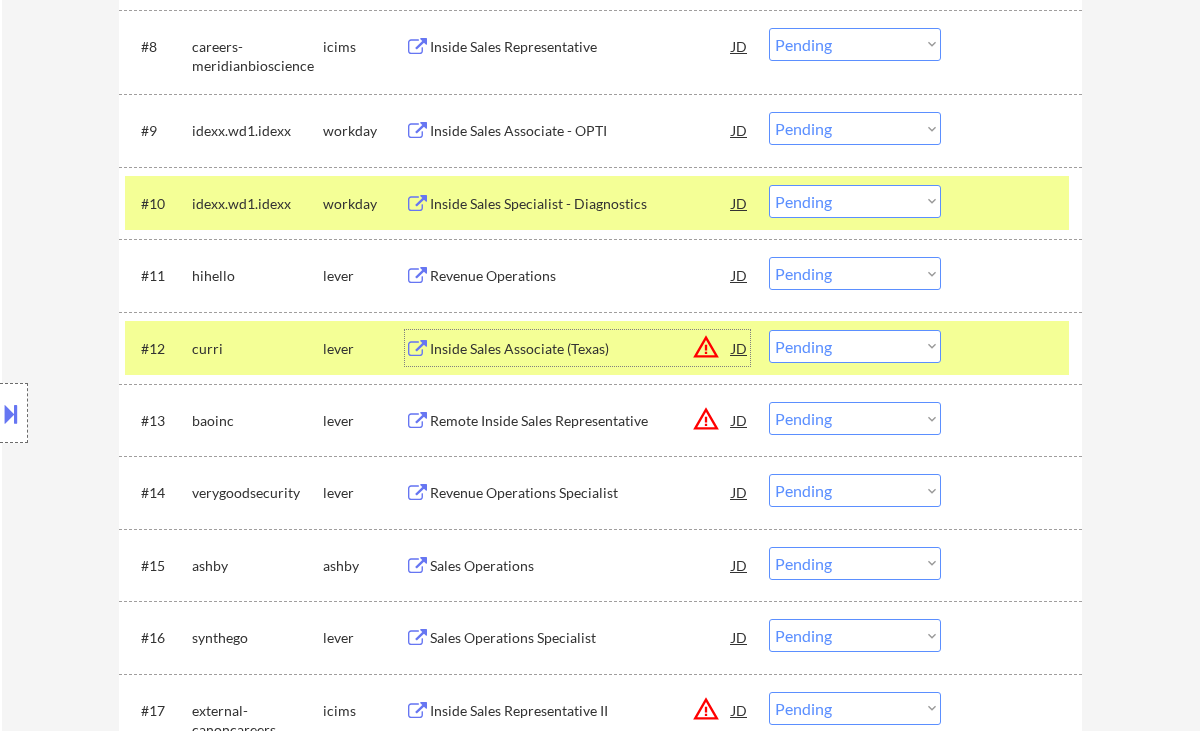 click on "Choose an option... Pending Applied Excluded (Questions) Excluded (Expired) Excluded (Location) Excluded (Bad Match) Excluded (Blocklist) Excluded (Salary) Excluded (Other)" at bounding box center (855, 273) 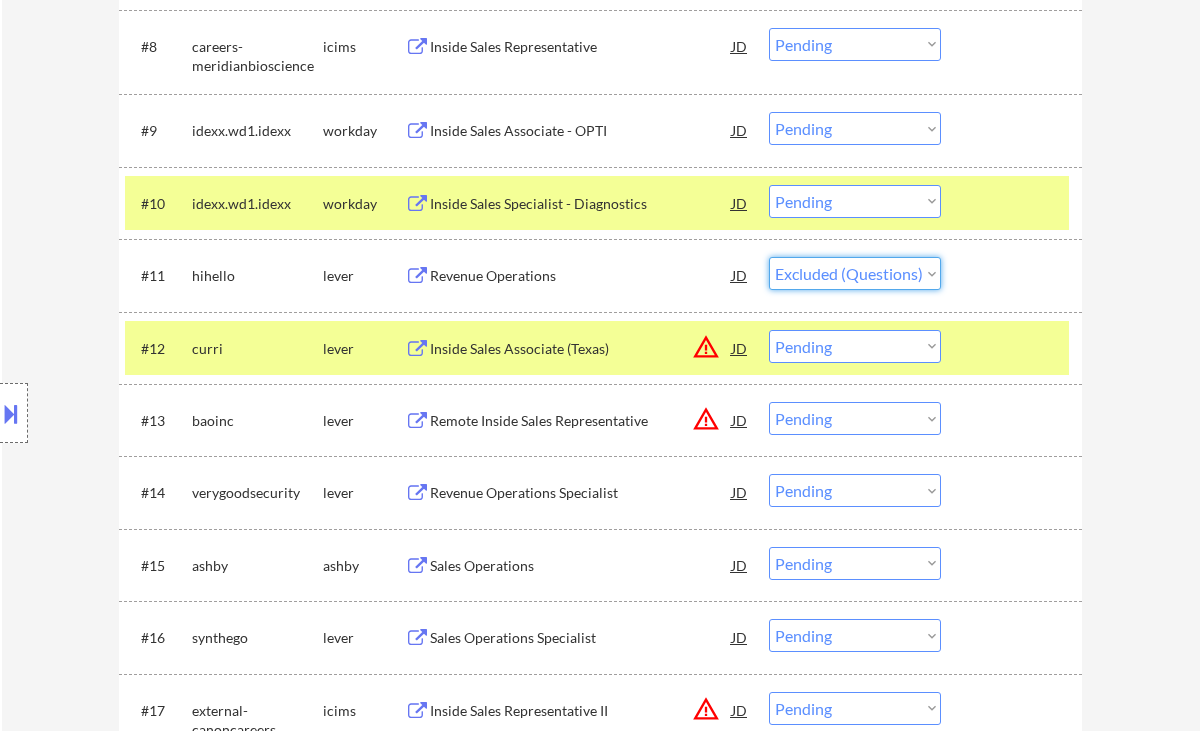 click on "Choose an option... Pending Applied Excluded (Questions) Excluded (Expired) Excluded (Location) Excluded (Bad Match) Excluded (Blocklist) Excluded (Salary) Excluded (Other)" at bounding box center [855, 273] 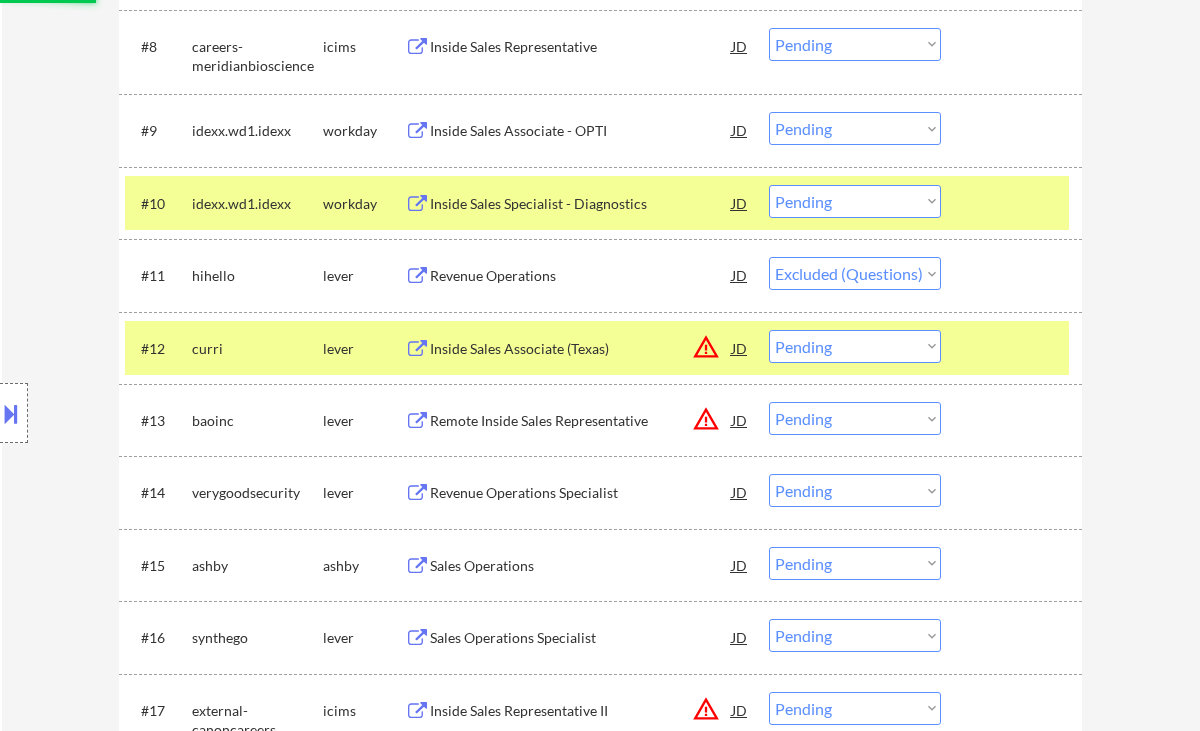 scroll, scrollTop: 1333, scrollLeft: 0, axis: vertical 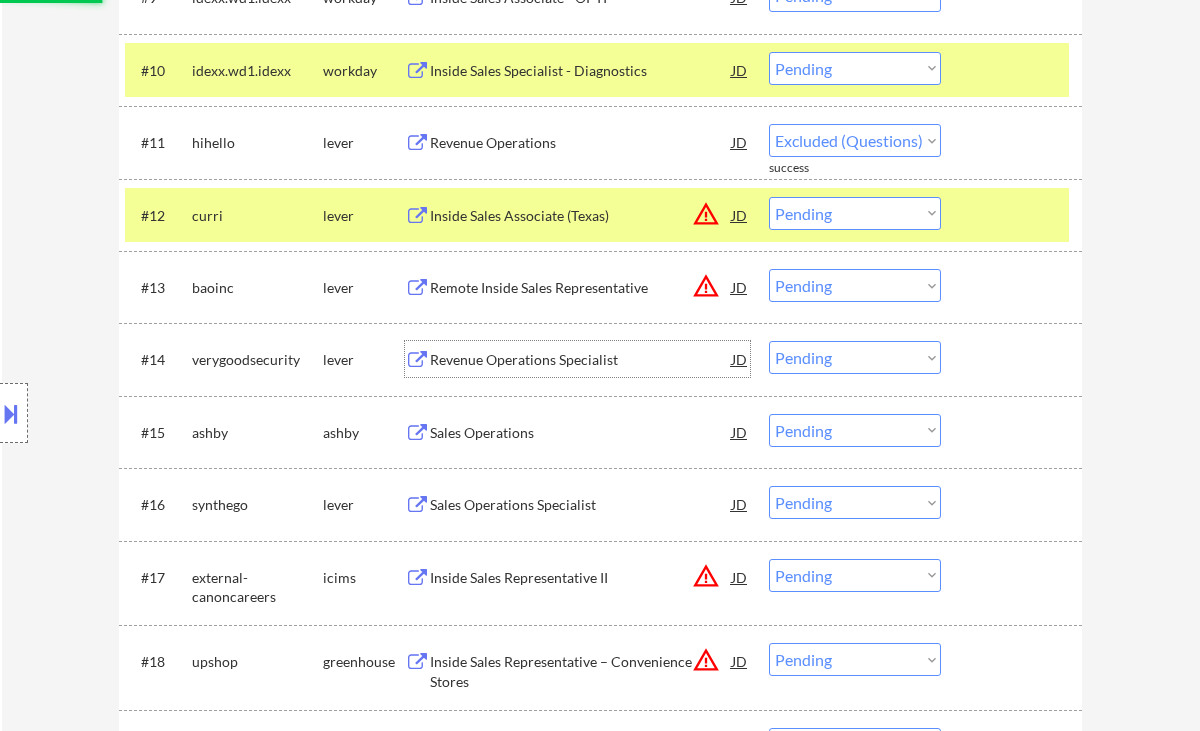 click on "Revenue Operations Specialist" at bounding box center [581, 360] 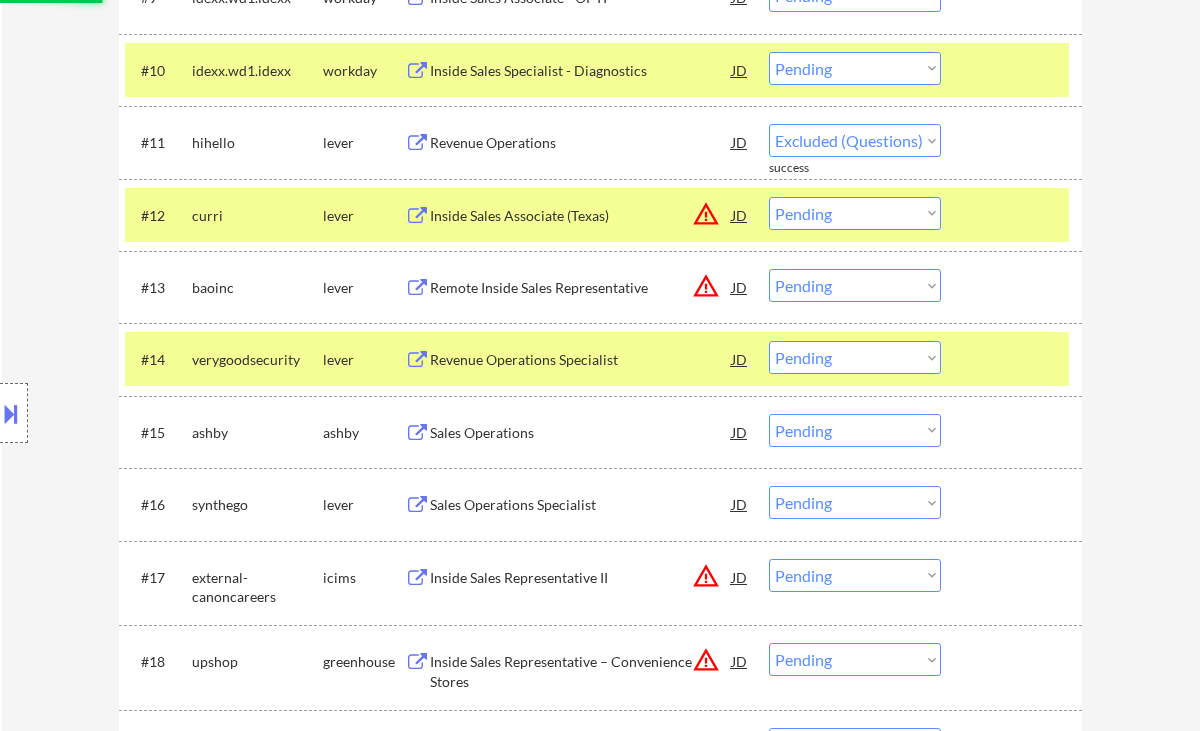 select on ""pending"" 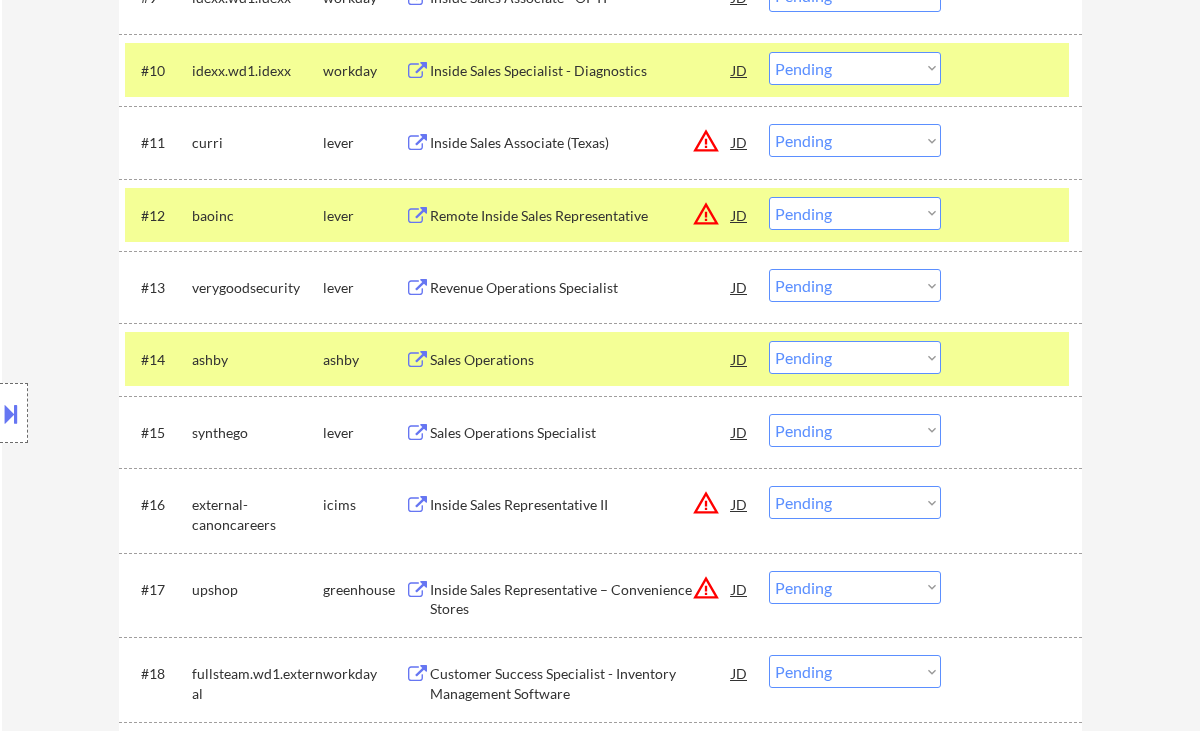 click on "Choose an option... Pending Applied Excluded (Questions) Excluded (Expired) Excluded (Location) Excluded (Bad Match) Excluded (Blocklist) Excluded (Salary) Excluded (Other)" at bounding box center (855, 285) 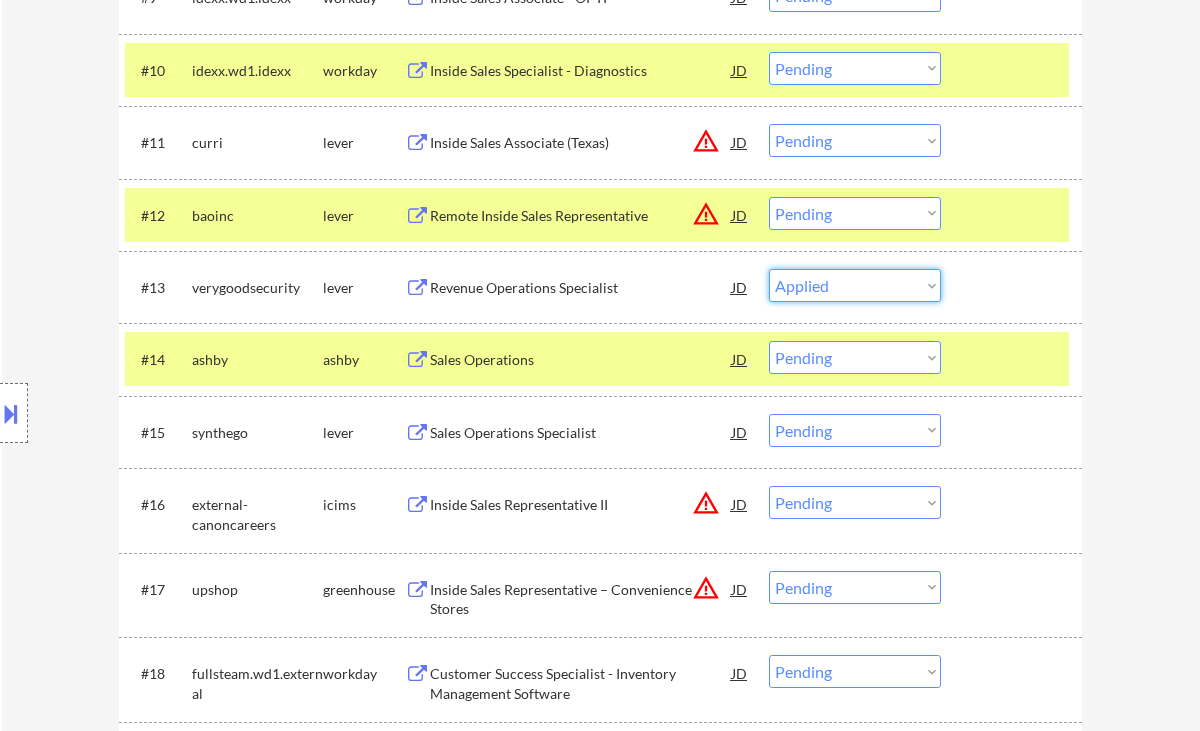 click on "Choose an option... Pending Applied Excluded (Questions) Excluded (Expired) Excluded (Location) Excluded (Bad Match) Excluded (Blocklist) Excluded (Salary) Excluded (Other)" at bounding box center [855, 285] 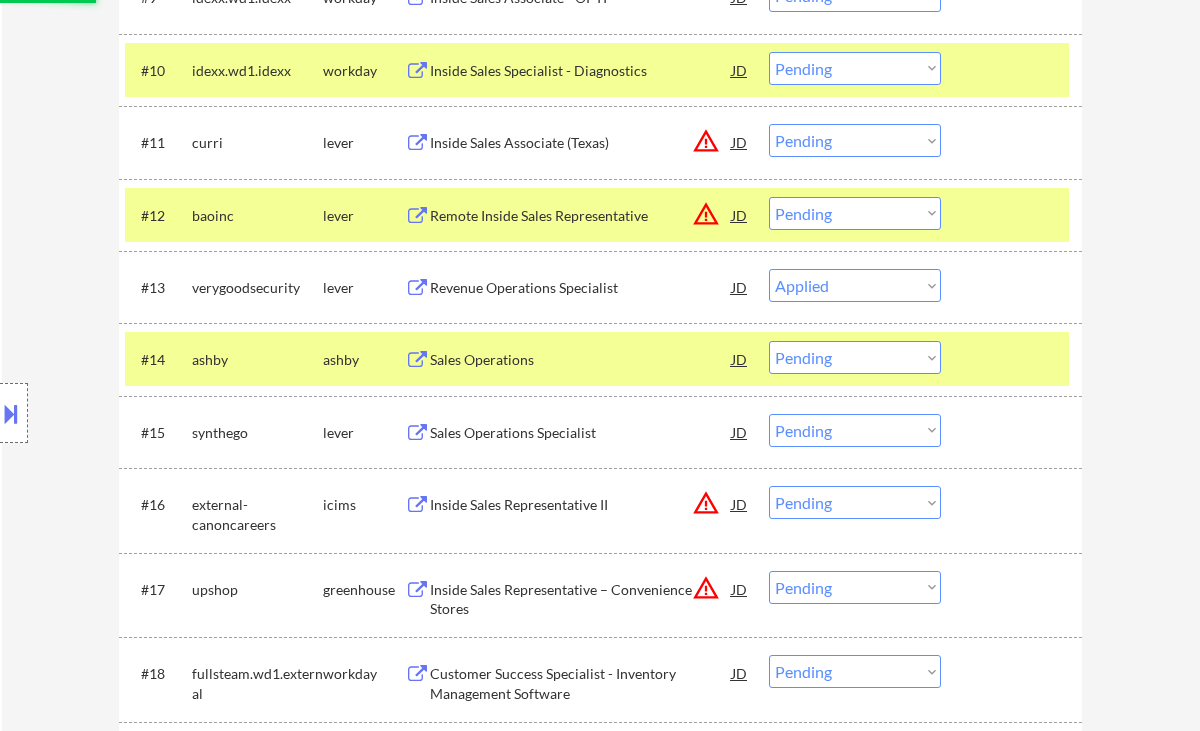 click on "Sales Operations" at bounding box center (581, 360) 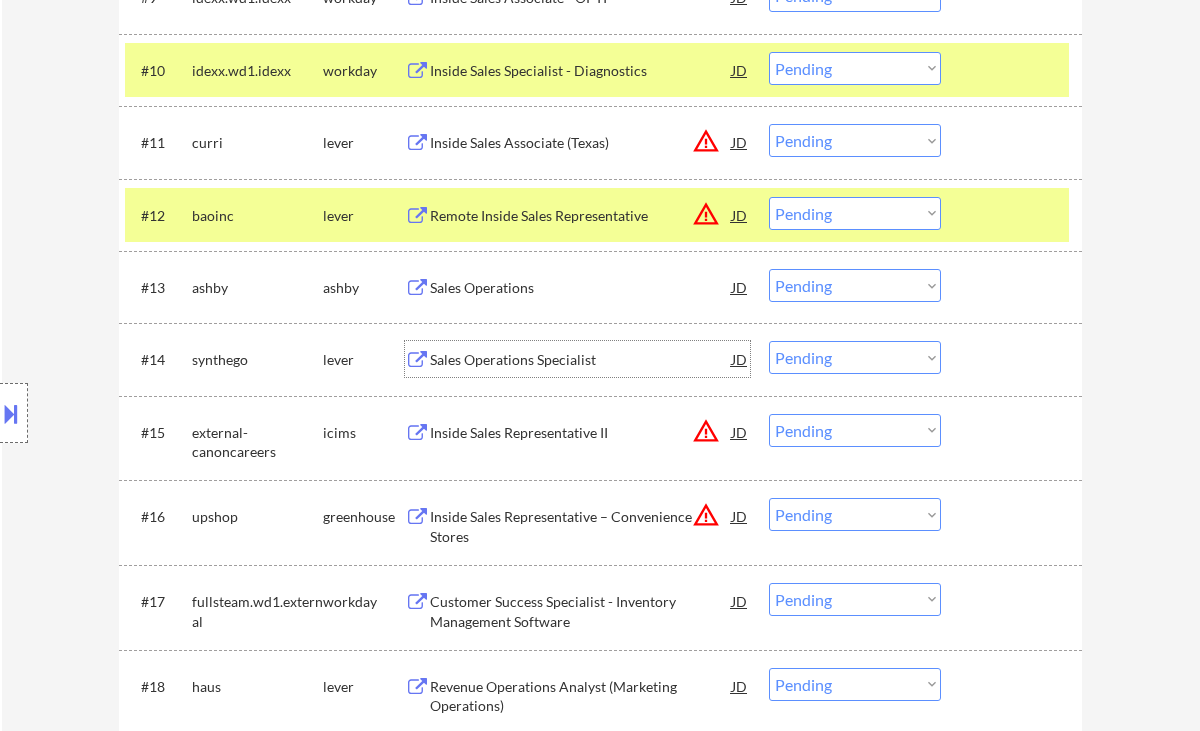 click on "Choose an option... Pending Applied Excluded (Questions) Excluded (Expired) Excluded (Location) Excluded (Bad Match) Excluded (Blocklist) Excluded (Salary) Excluded (Other)" at bounding box center [855, 285] 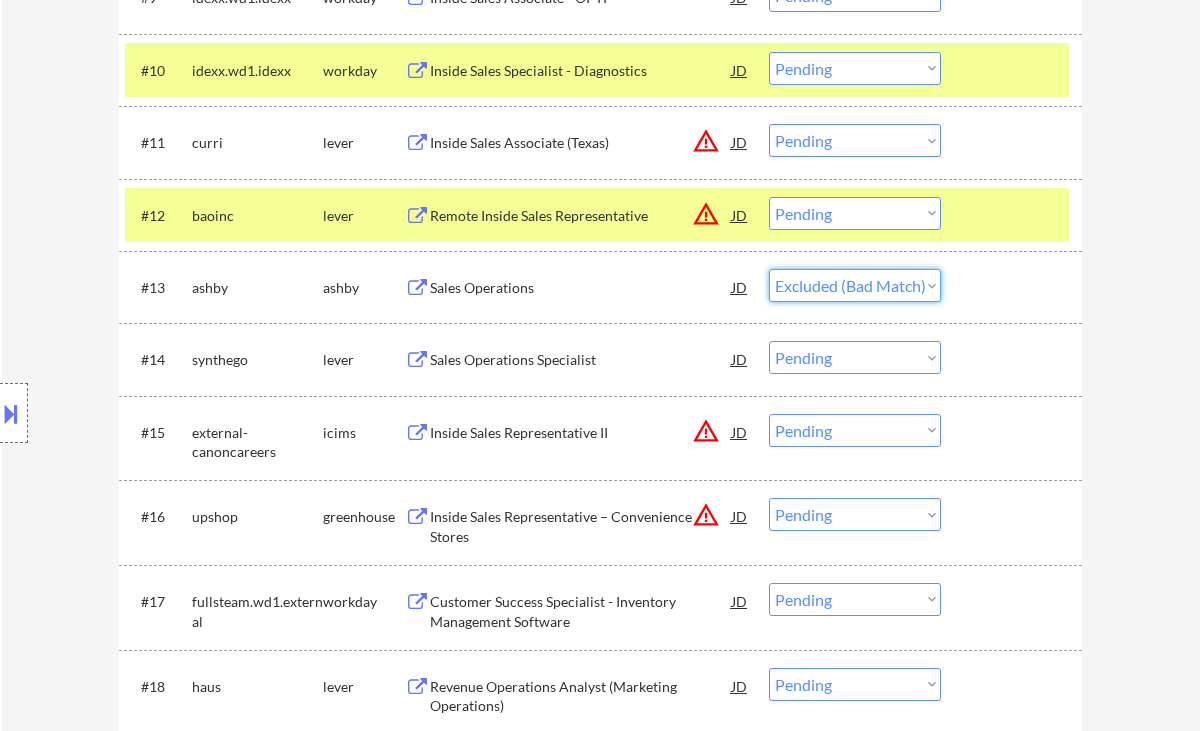click on "Choose an option... Pending Applied Excluded (Questions) Excluded (Expired) Excluded (Location) Excluded (Bad Match) Excluded (Blocklist) Excluded (Salary) Excluded (Other)" at bounding box center (855, 285) 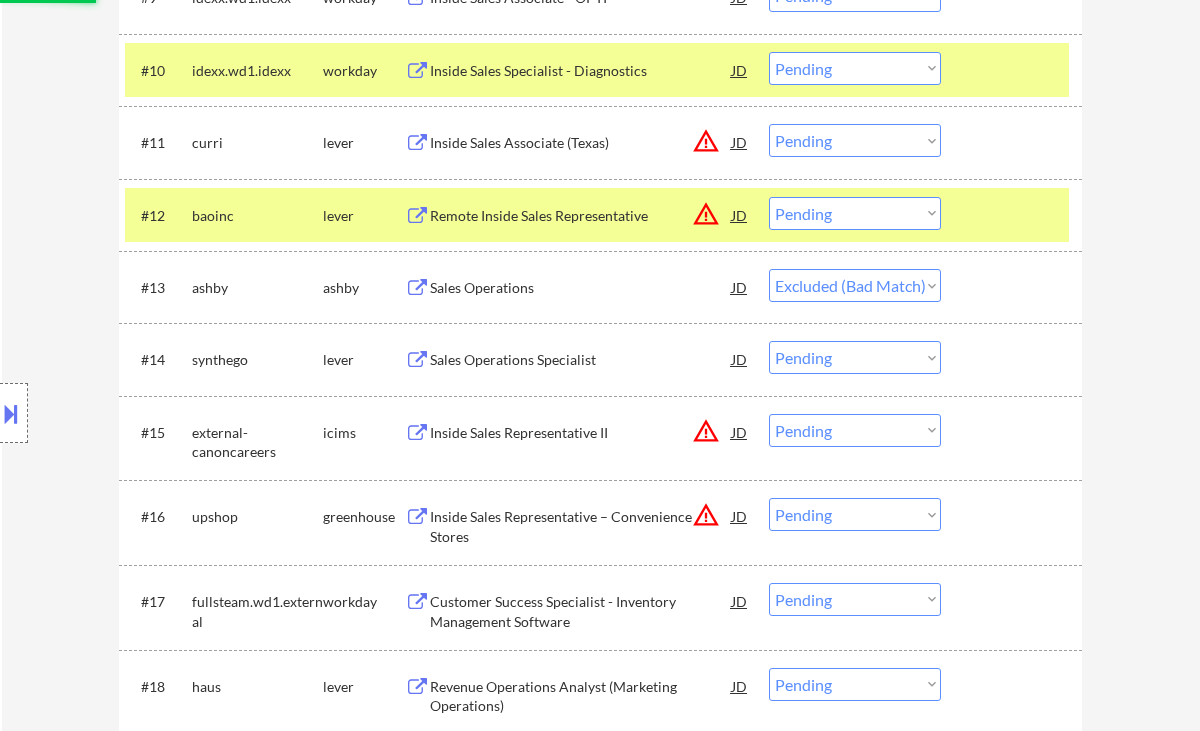 click on "Sales Operations Specialist" at bounding box center (581, 360) 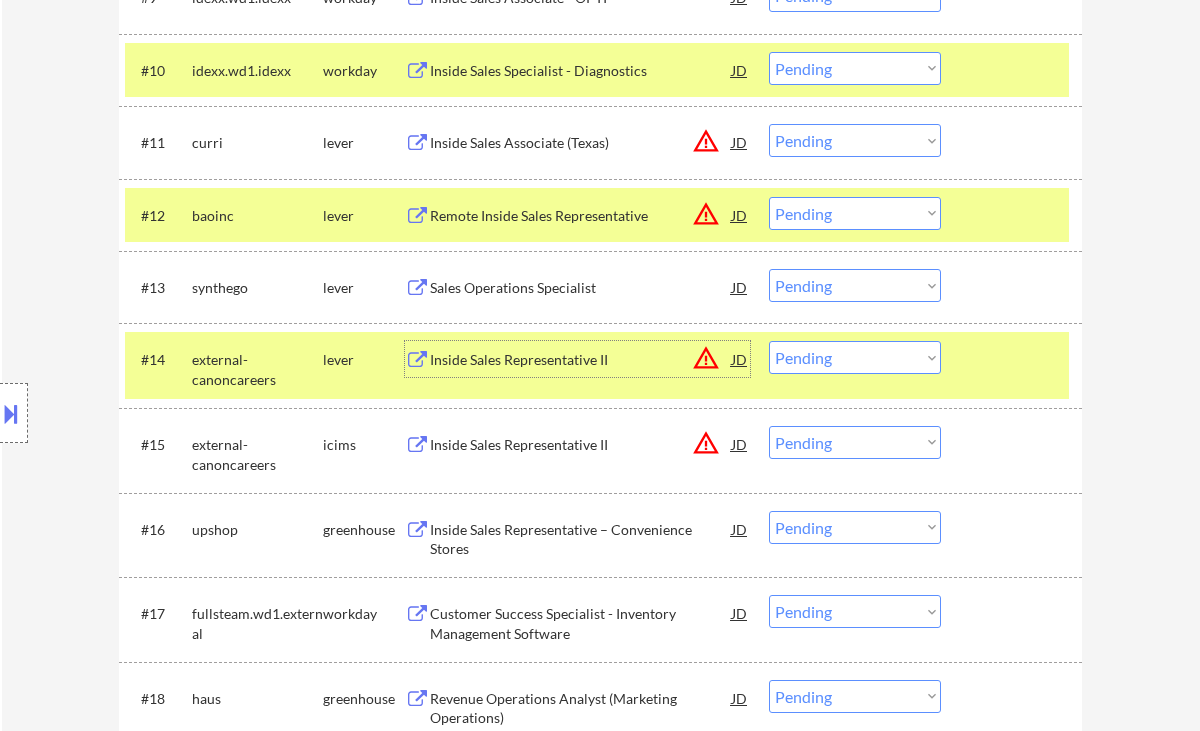 drag, startPoint x: 829, startPoint y: 279, endPoint x: 850, endPoint y: 293, distance: 25.23886 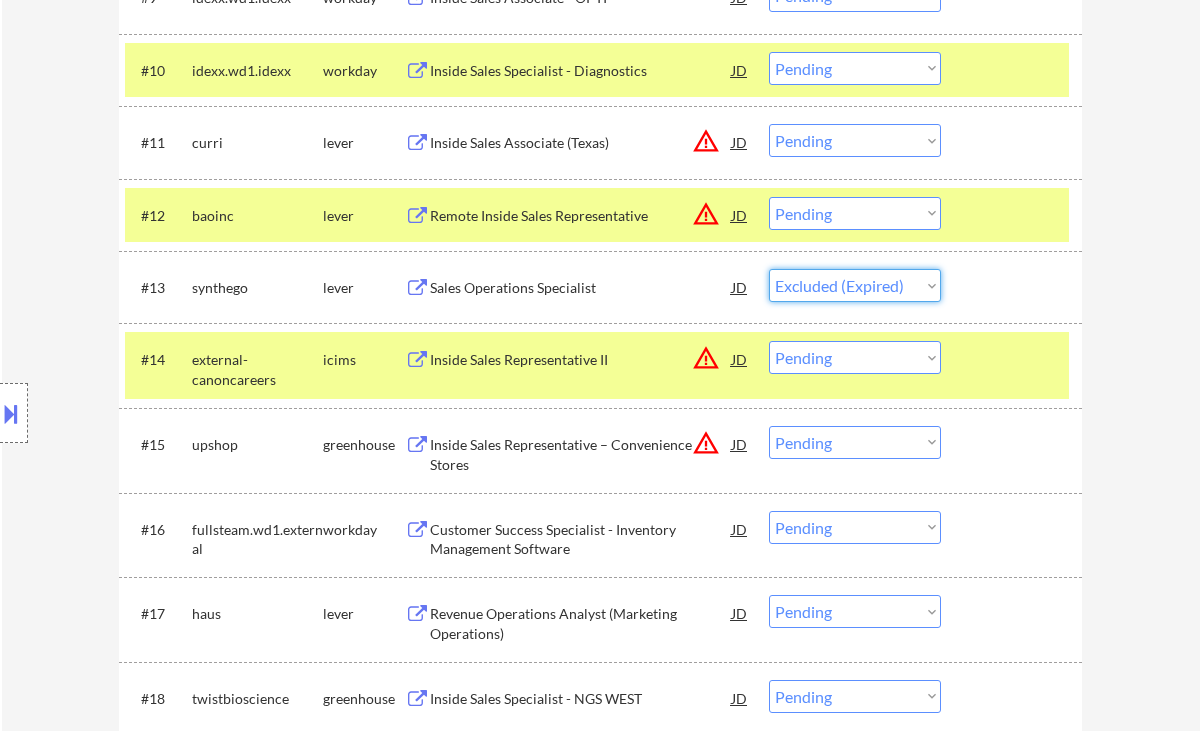 click on "Choose an option... Pending Applied Excluded (Questions) Excluded (Expired) Excluded (Location) Excluded (Bad Match) Excluded (Blocklist) Excluded (Salary) Excluded (Other)" at bounding box center [855, 285] 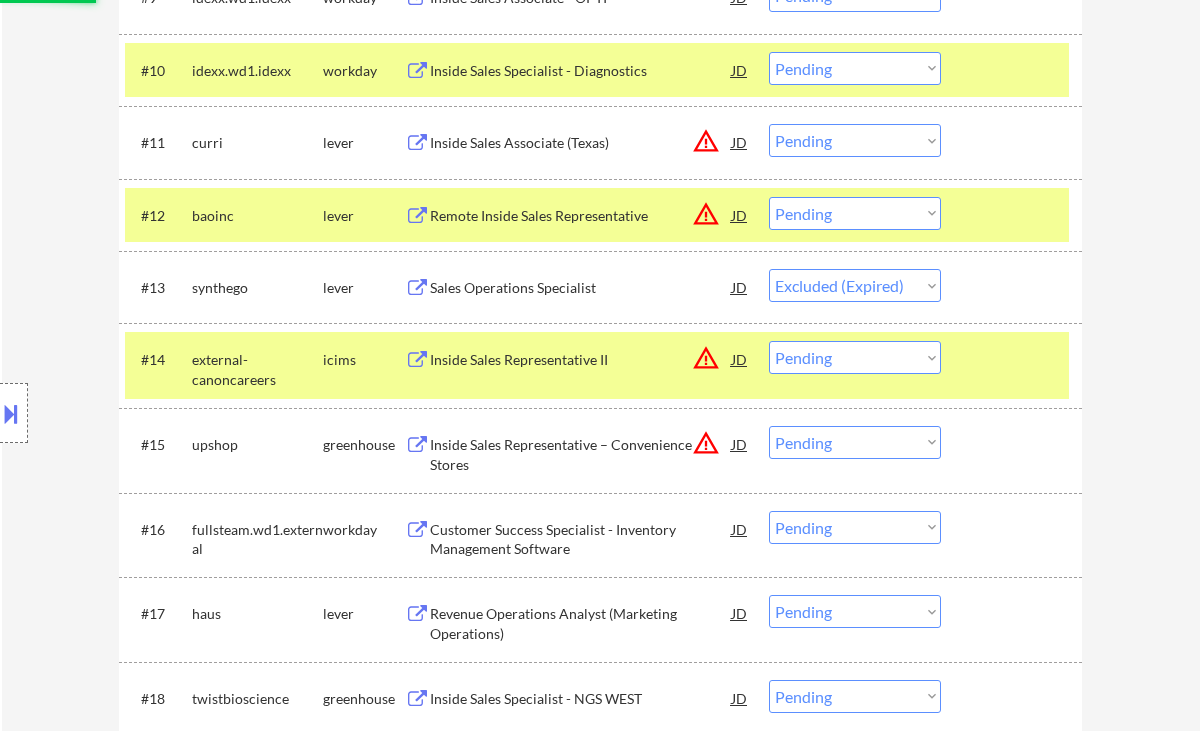scroll, scrollTop: 1466, scrollLeft: 0, axis: vertical 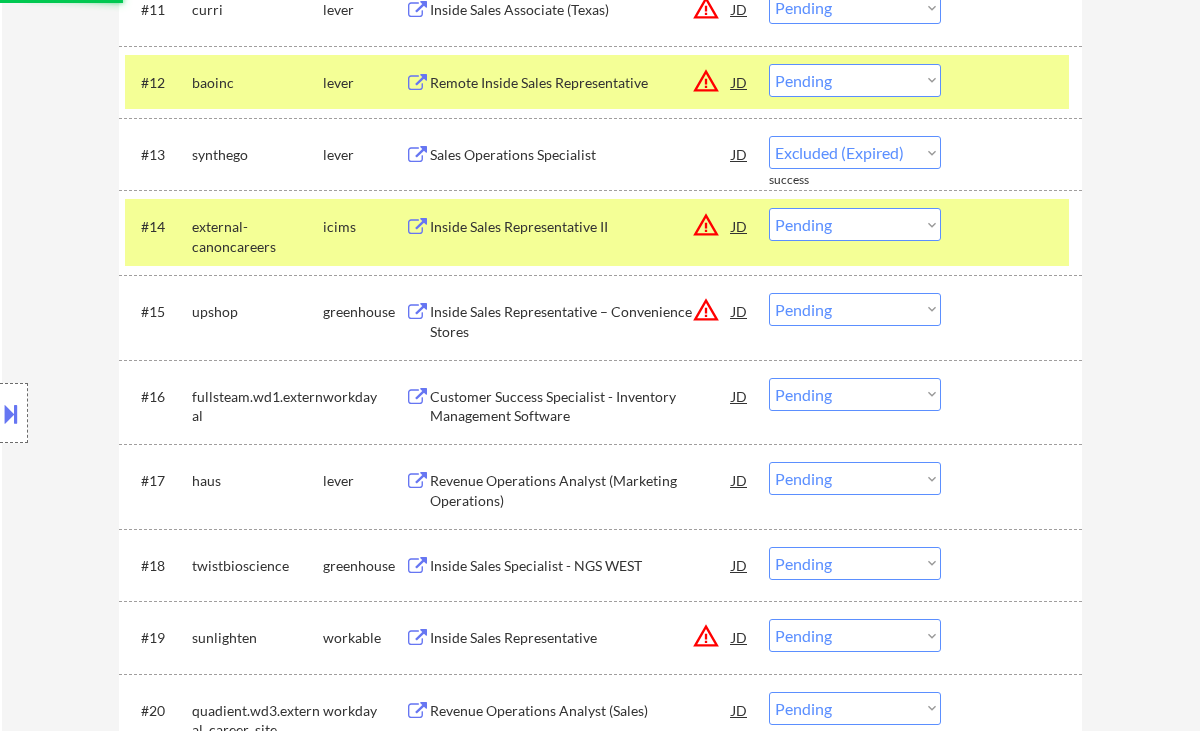 select on ""pending"" 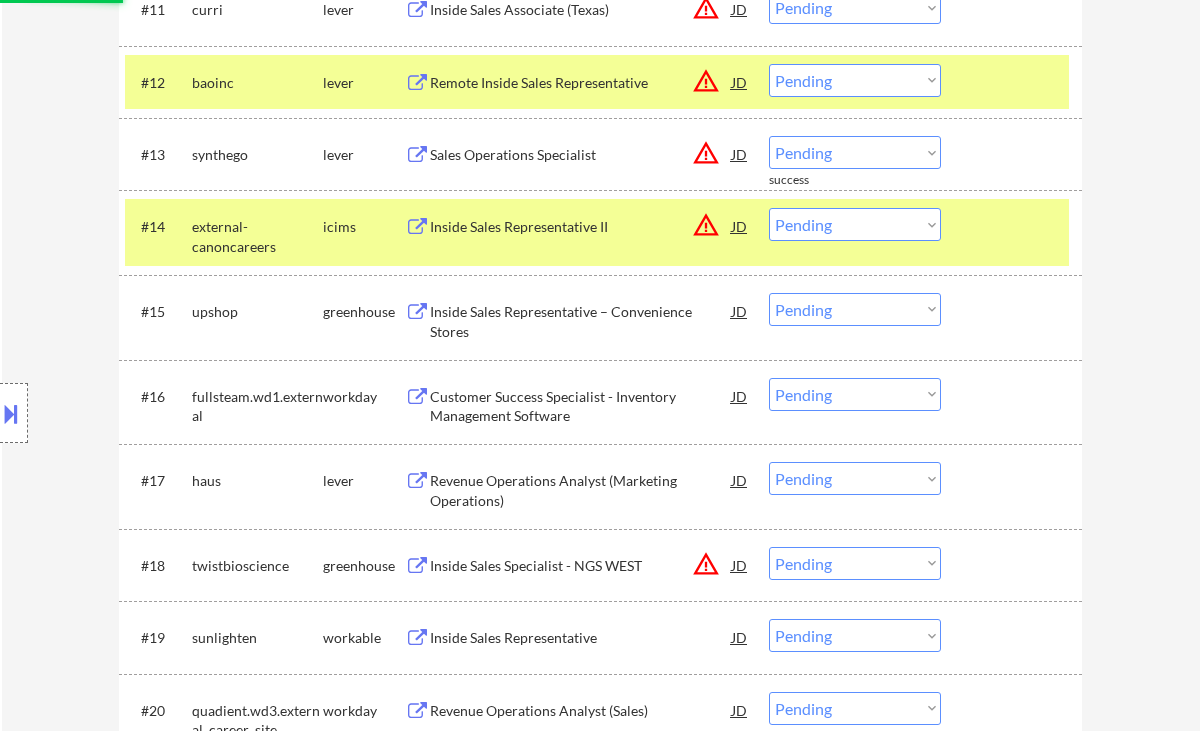 scroll, scrollTop: 1600, scrollLeft: 0, axis: vertical 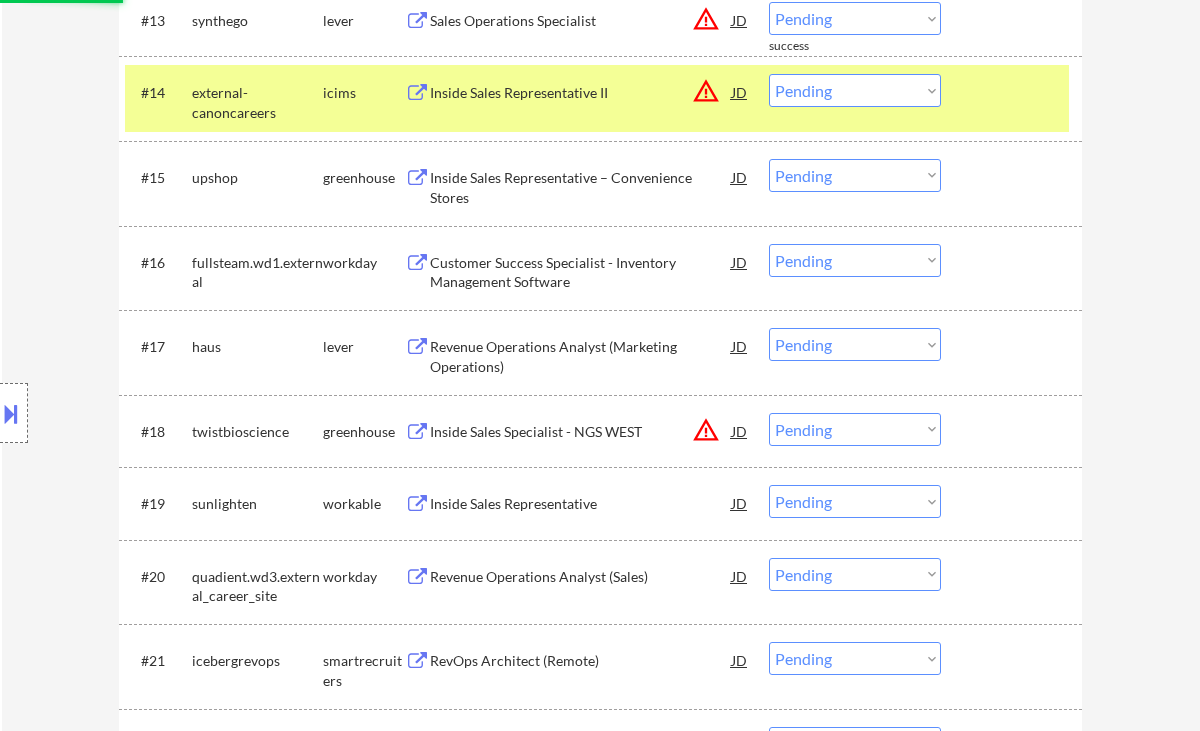 click on "Revenue Operations Analyst (Marketing Operations)" at bounding box center [581, 356] 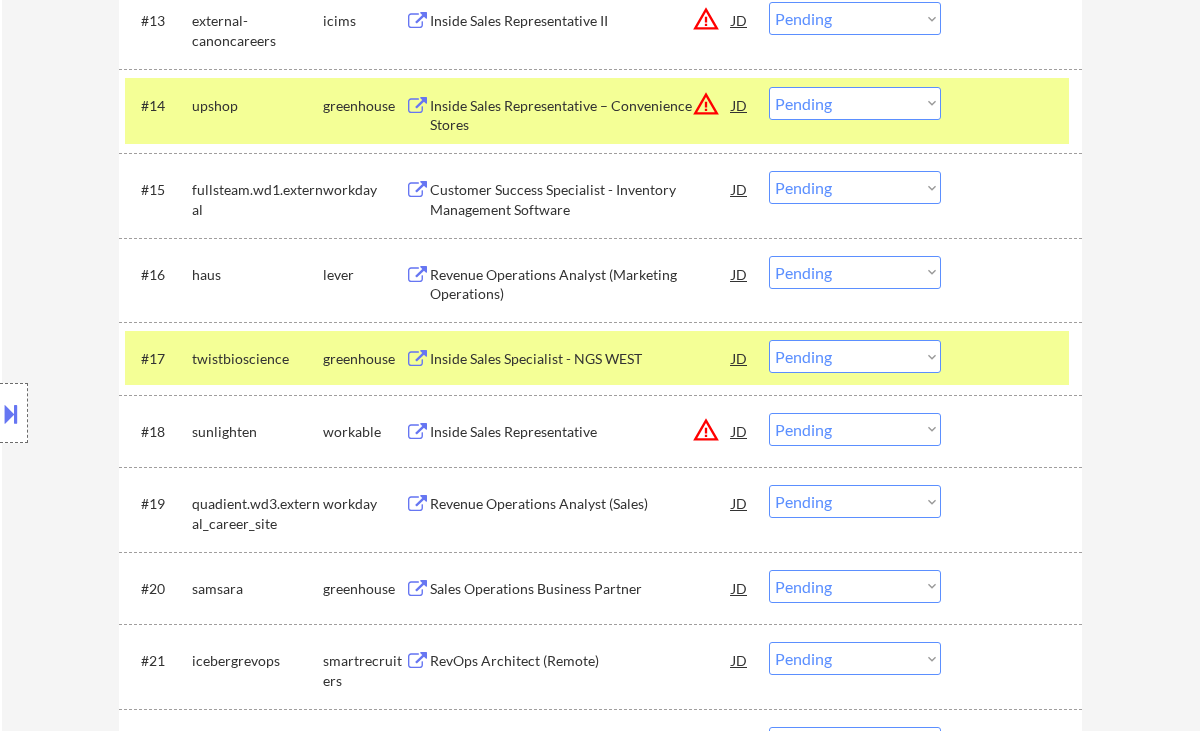 click on "Choose an option... Pending Applied Excluded (Questions) Excluded (Expired) Excluded (Location) Excluded (Bad Match) Excluded (Blocklist) Excluded (Salary) Excluded (Other)" at bounding box center [855, 356] 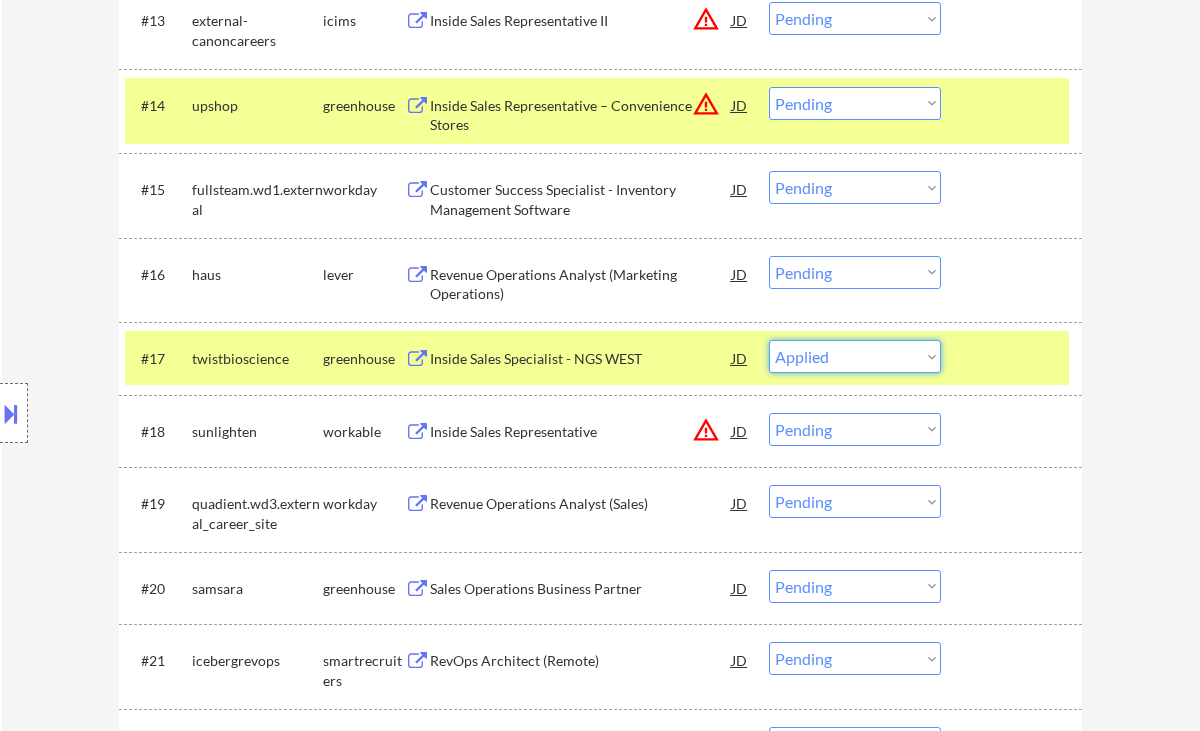 click on "Choose an option... Pending Applied Excluded (Questions) Excluded (Expired) Excluded (Location) Excluded (Bad Match) Excluded (Blocklist) Excluded (Salary) Excluded (Other)" at bounding box center (855, 356) 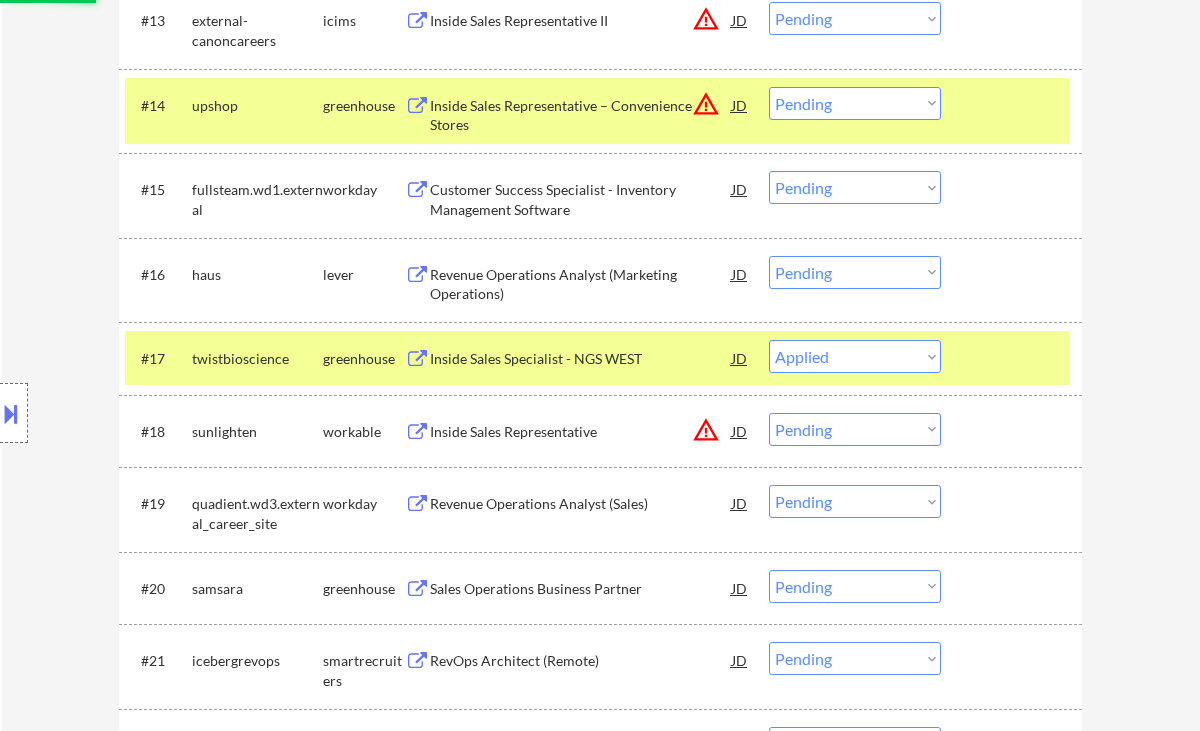 click on "Revenue Operations Analyst (Marketing Operations)" at bounding box center [581, 284] 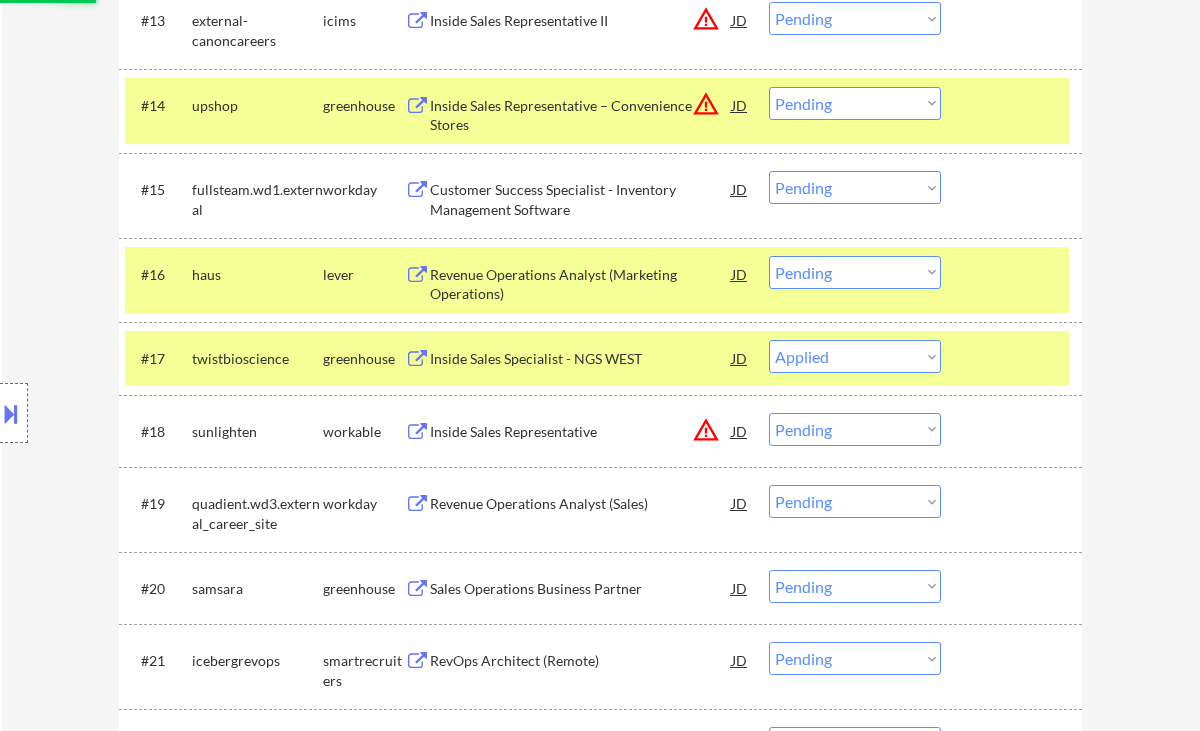 select on ""pending"" 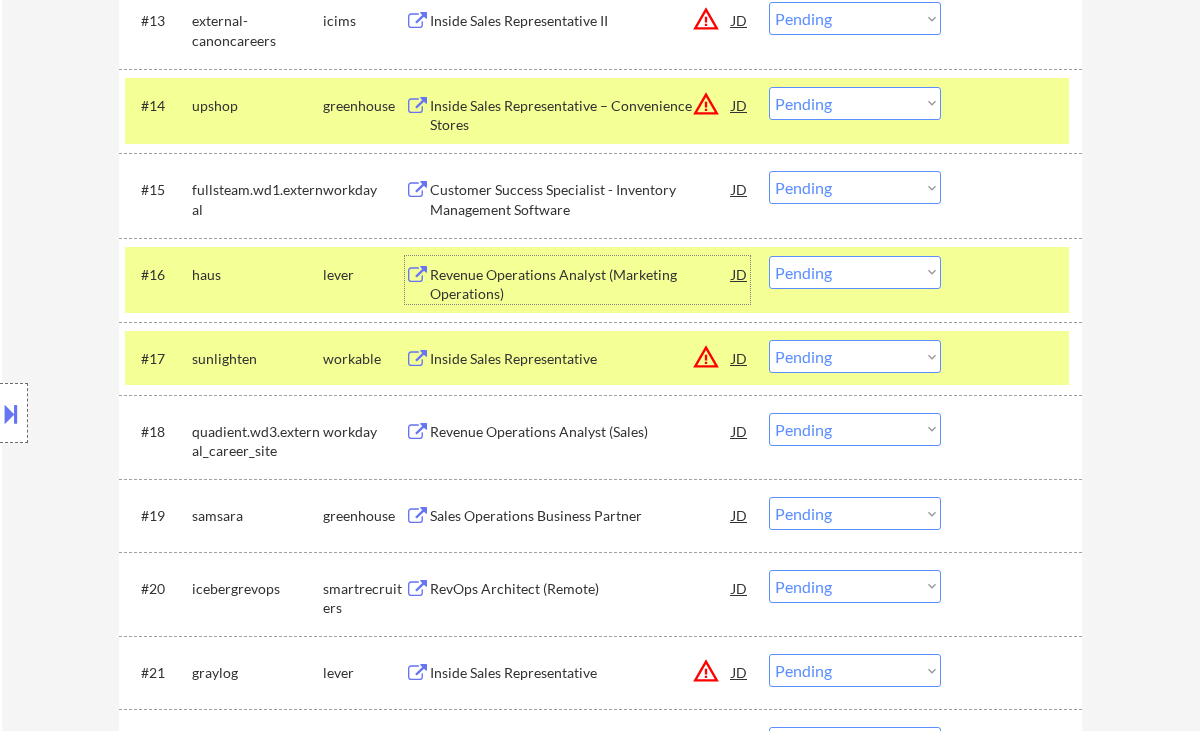 click on "Choose an option... Pending Applied Excluded (Questions) Excluded (Expired) Excluded (Location) Excluded (Bad Match) Excluded (Blocklist) Excluded (Salary) Excluded (Other)" at bounding box center (855, 272) 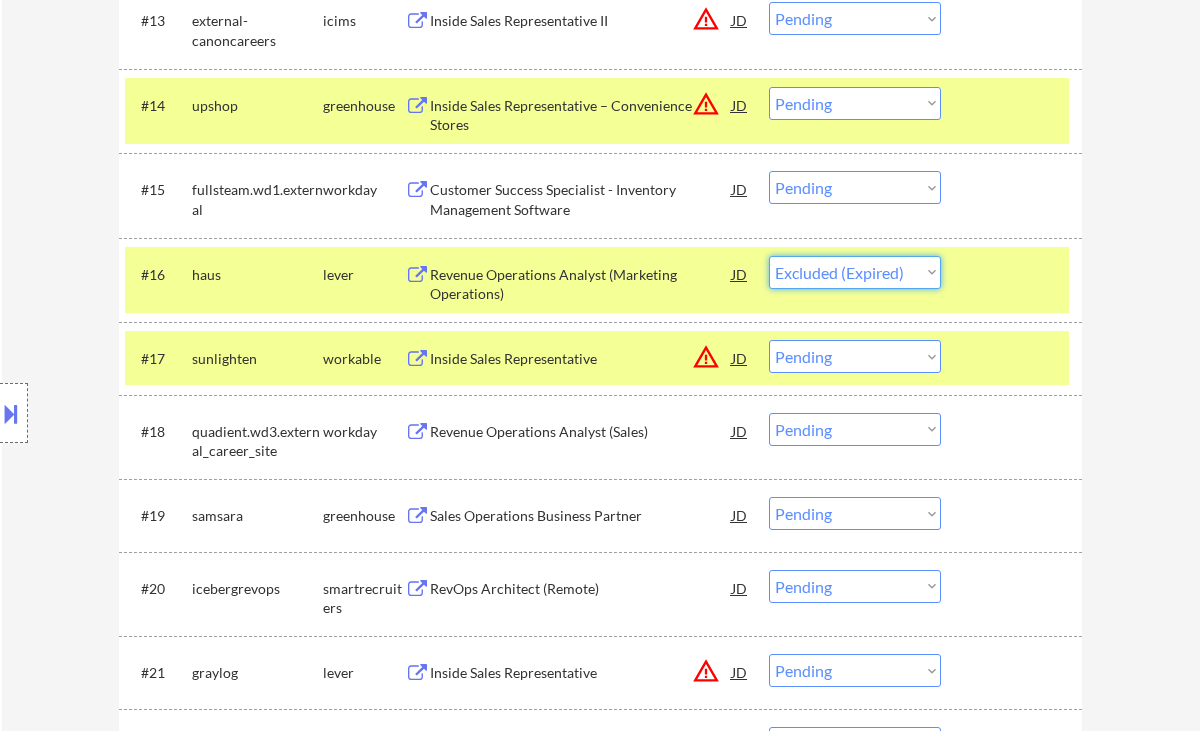 click on "Choose an option... Pending Applied Excluded (Questions) Excluded (Expired) Excluded (Location) Excluded (Bad Match) Excluded (Blocklist) Excluded (Salary) Excluded (Other)" at bounding box center [855, 272] 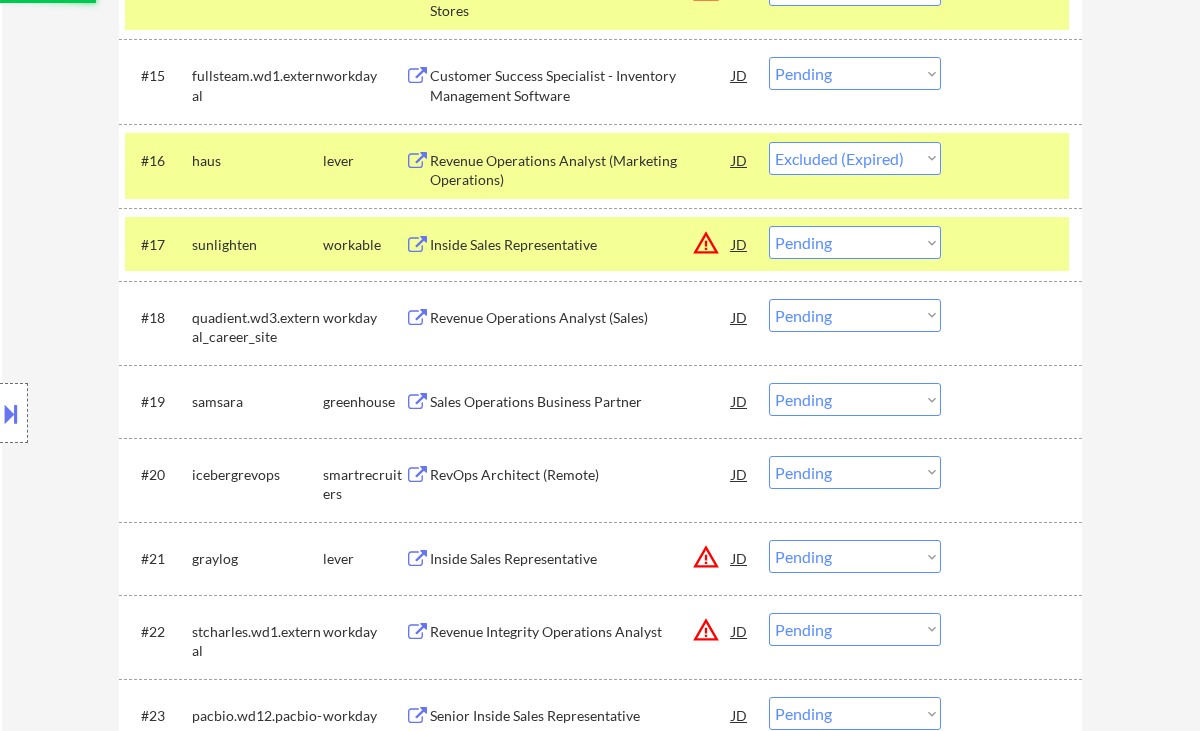 scroll, scrollTop: 1733, scrollLeft: 0, axis: vertical 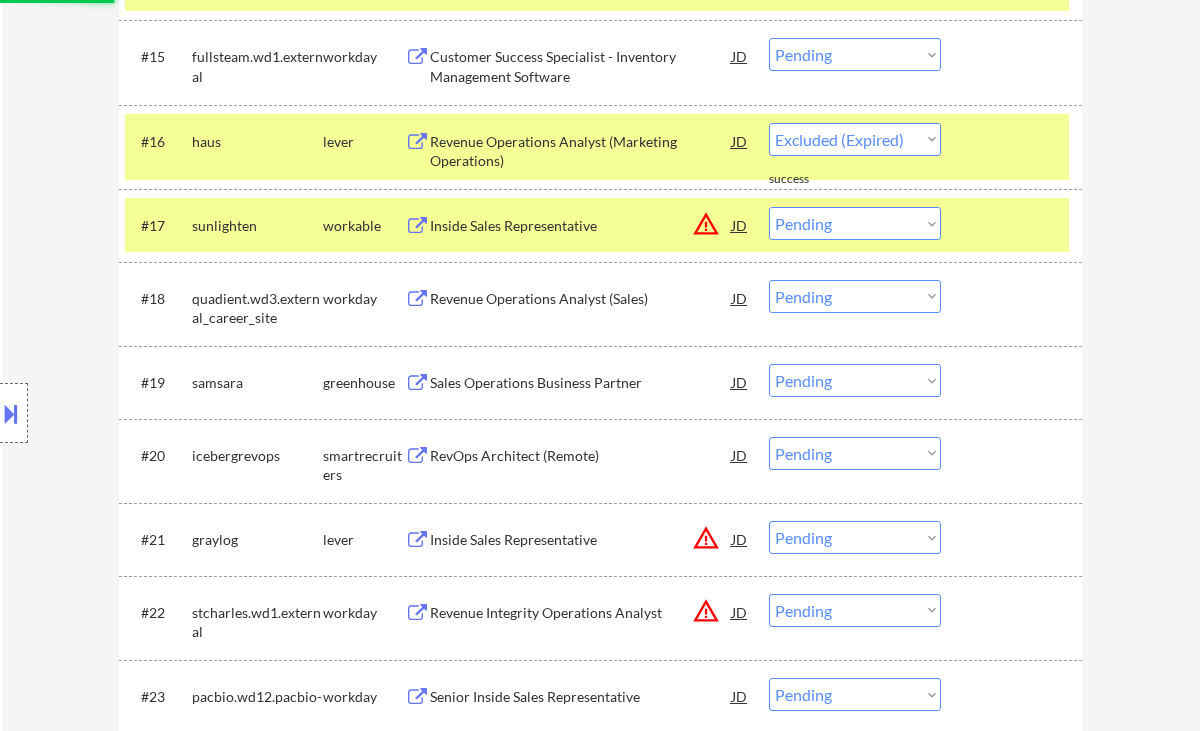 click on "Sales Operations Business Partner" at bounding box center (581, 383) 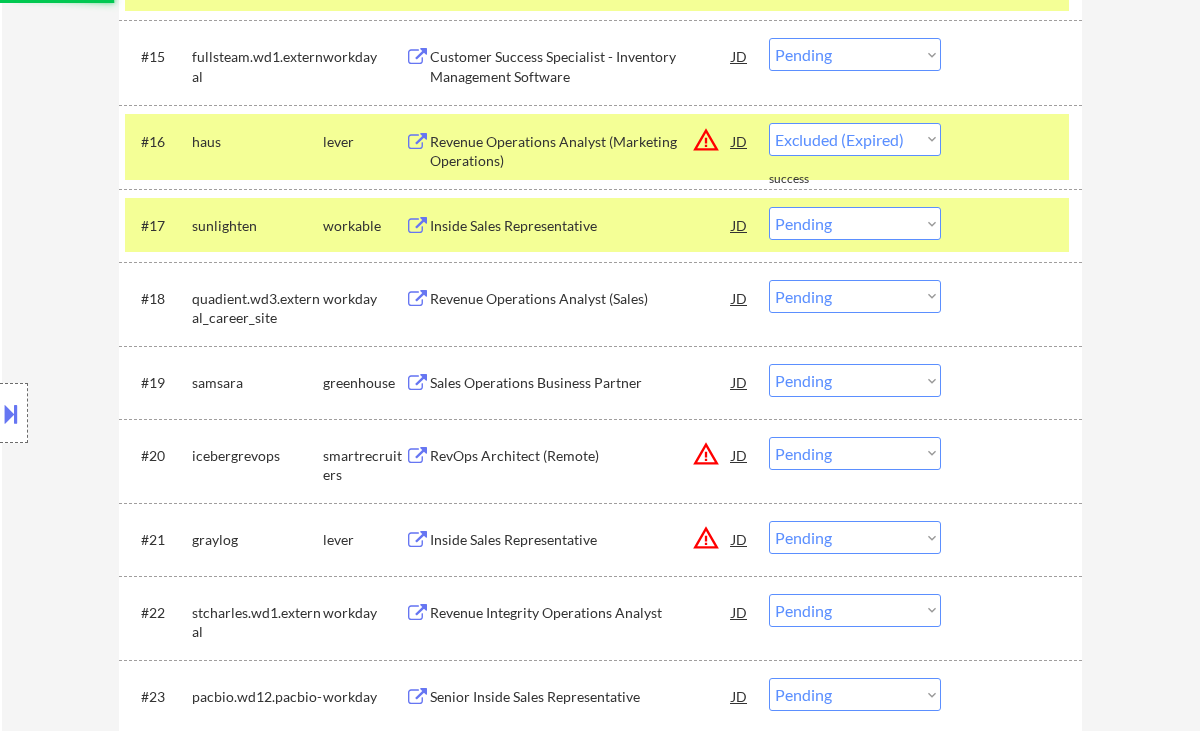select on ""pending"" 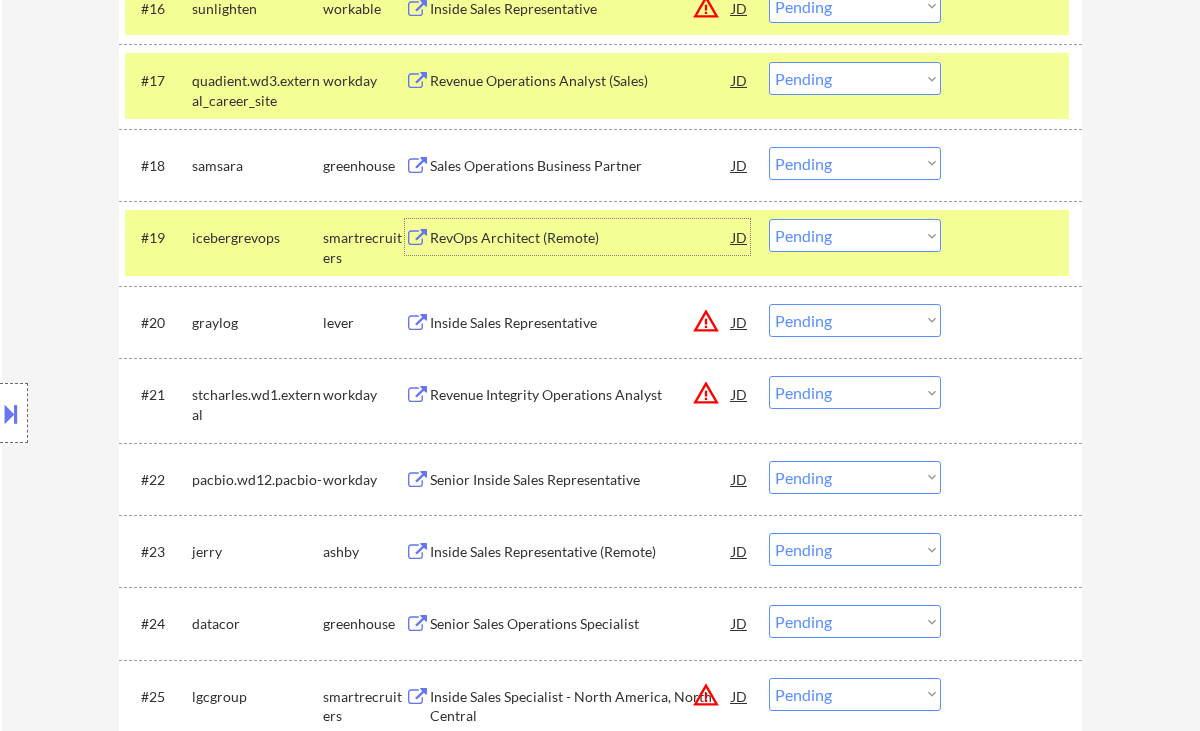 scroll, scrollTop: 2000, scrollLeft: 0, axis: vertical 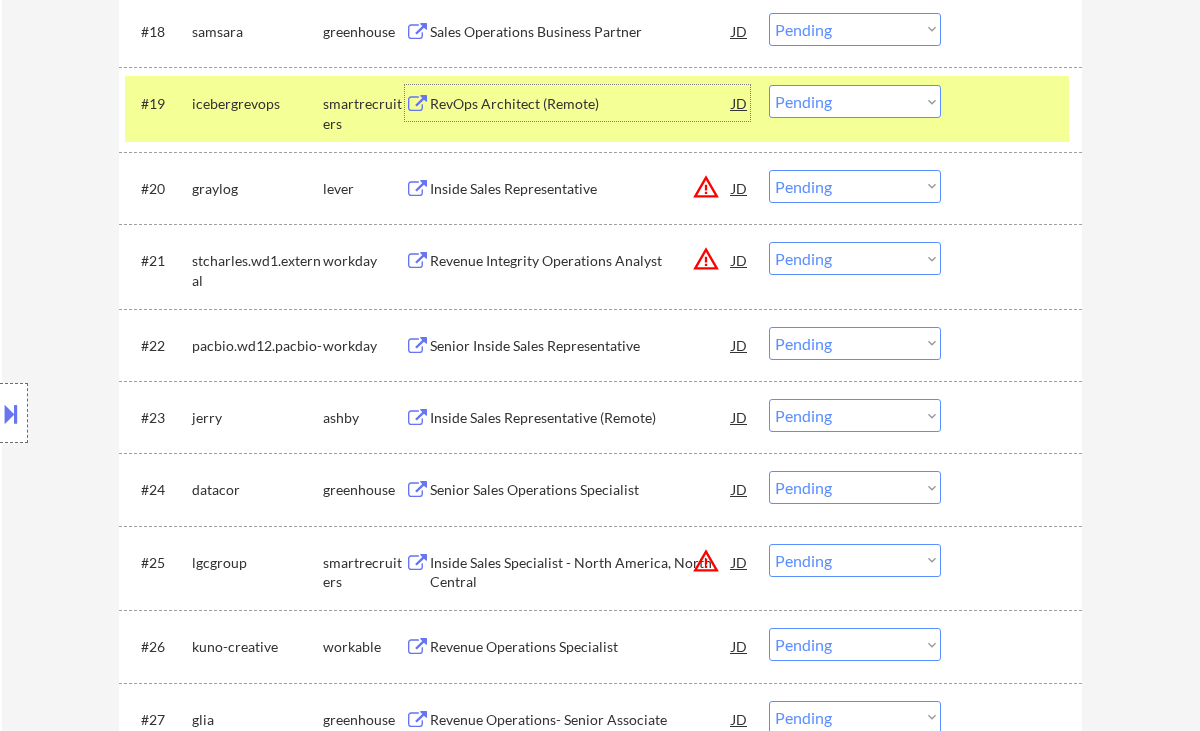 click on "Inside Sales Representative (Remote)" at bounding box center [581, 418] 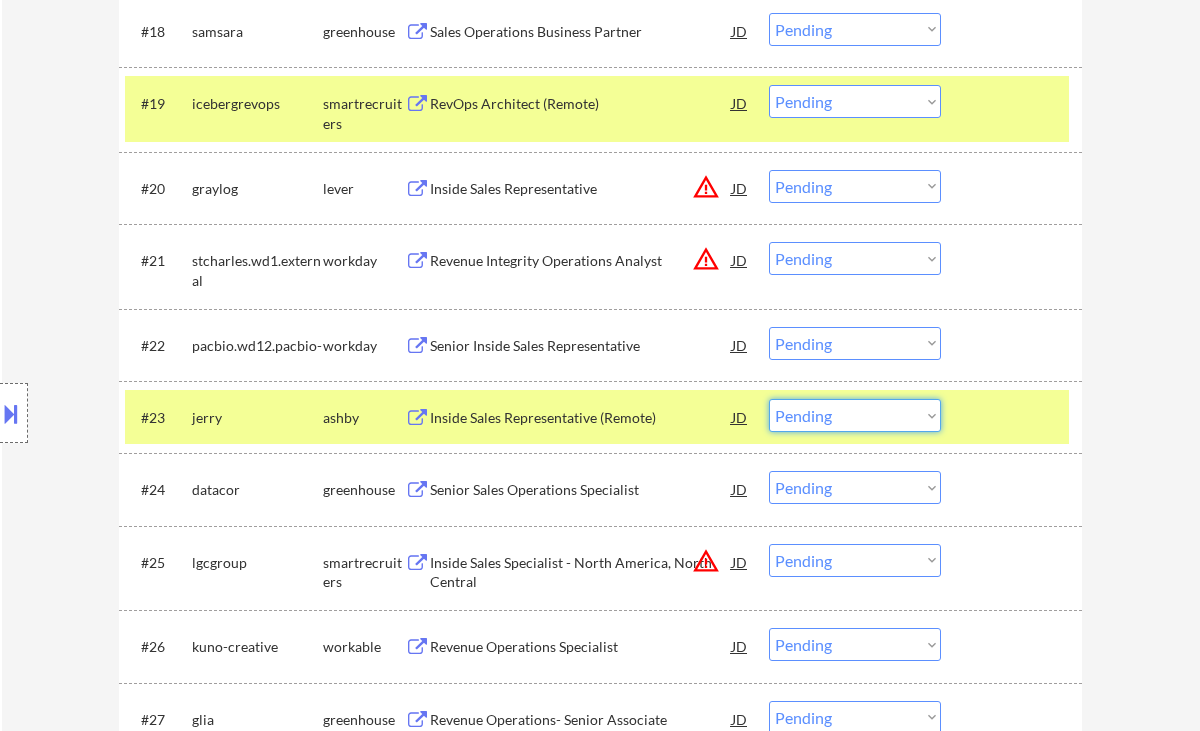 drag, startPoint x: 863, startPoint y: 411, endPoint x: 859, endPoint y: 431, distance: 20.396078 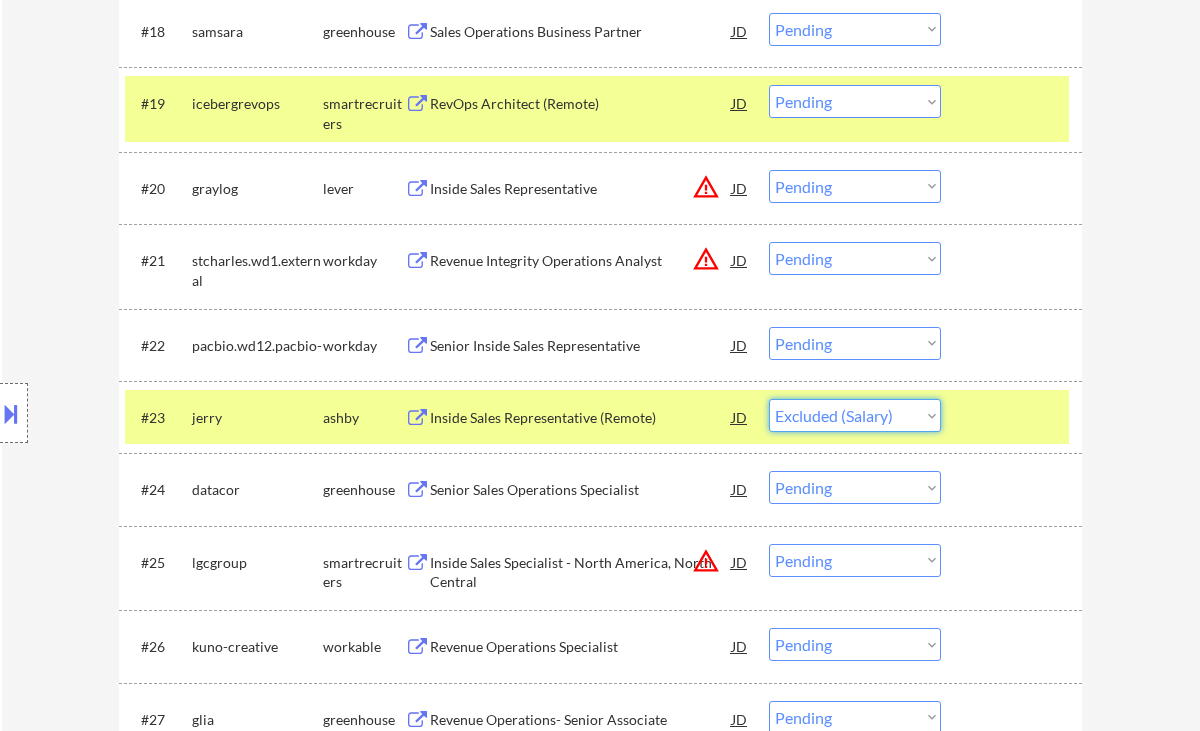 click on "Choose an option... Pending Applied Excluded (Questions) Excluded (Expired) Excluded (Location) Excluded (Bad Match) Excluded (Blocklist) Excluded (Salary) Excluded (Other)" at bounding box center (855, 415) 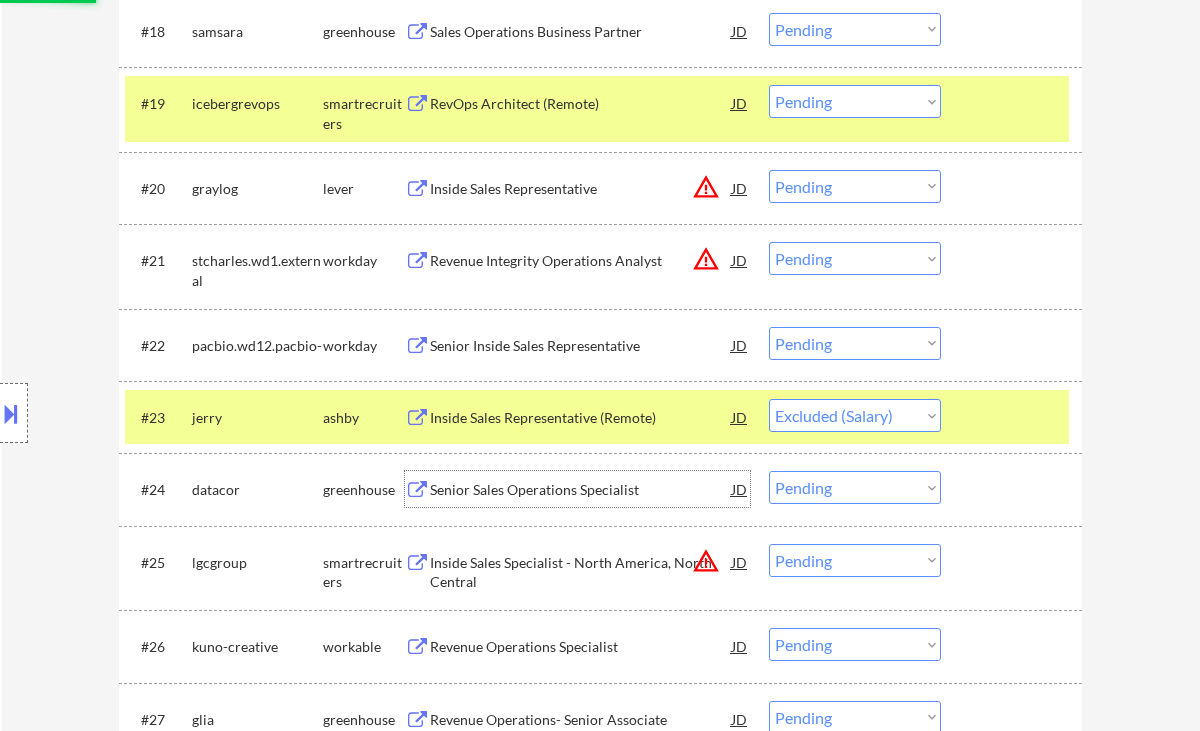 click on "Senior Sales Operations Specialist" at bounding box center (581, 489) 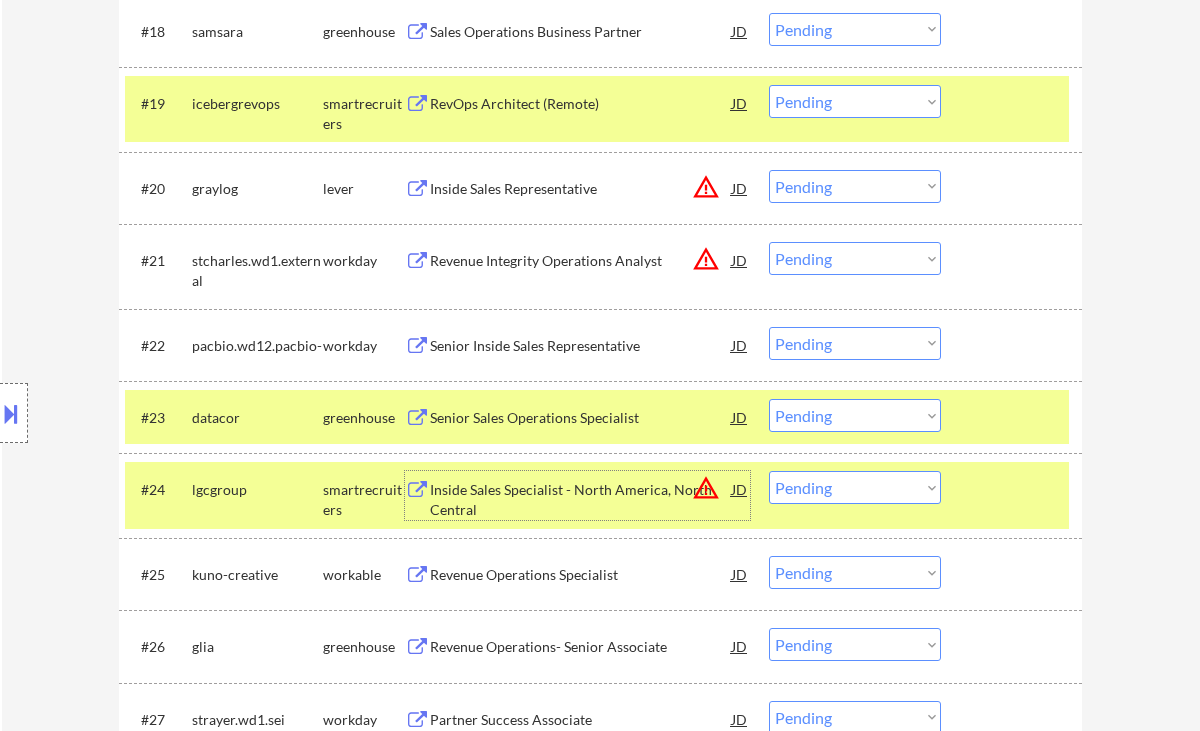 click on "Choose an option... Pending Applied Excluded (Questions) Excluded (Expired) Excluded (Location) Excluded (Bad Match) Excluded (Blocklist) Excluded (Salary) Excluded (Other)" at bounding box center (855, 415) 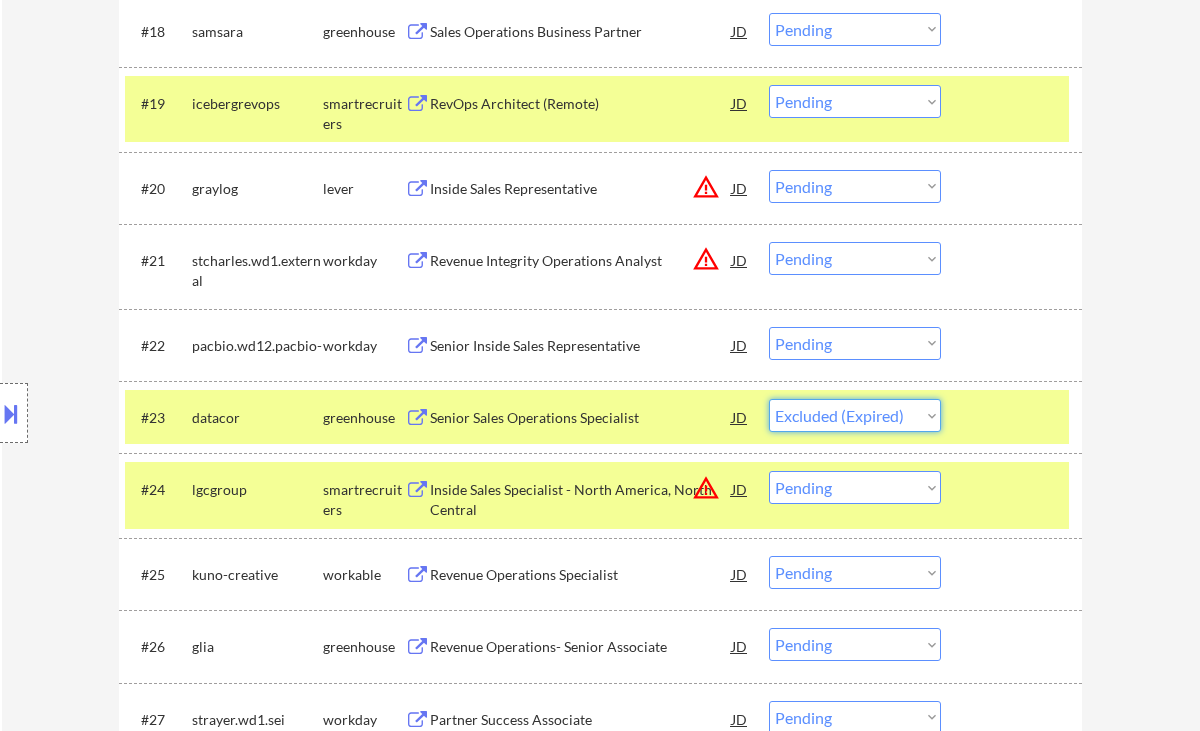 click on "Choose an option... Pending Applied Excluded (Questions) Excluded (Expired) Excluded (Location) Excluded (Bad Match) Excluded (Blocklist) Excluded (Salary) Excluded (Other)" at bounding box center [855, 415] 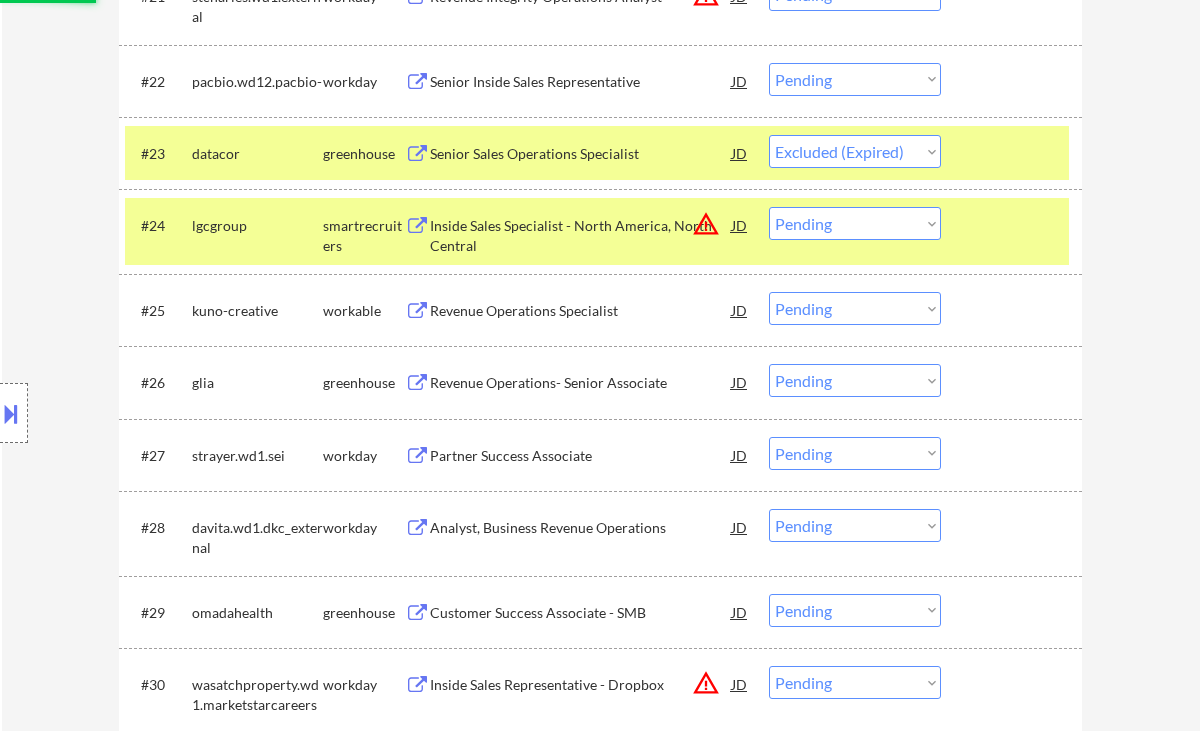scroll, scrollTop: 2266, scrollLeft: 0, axis: vertical 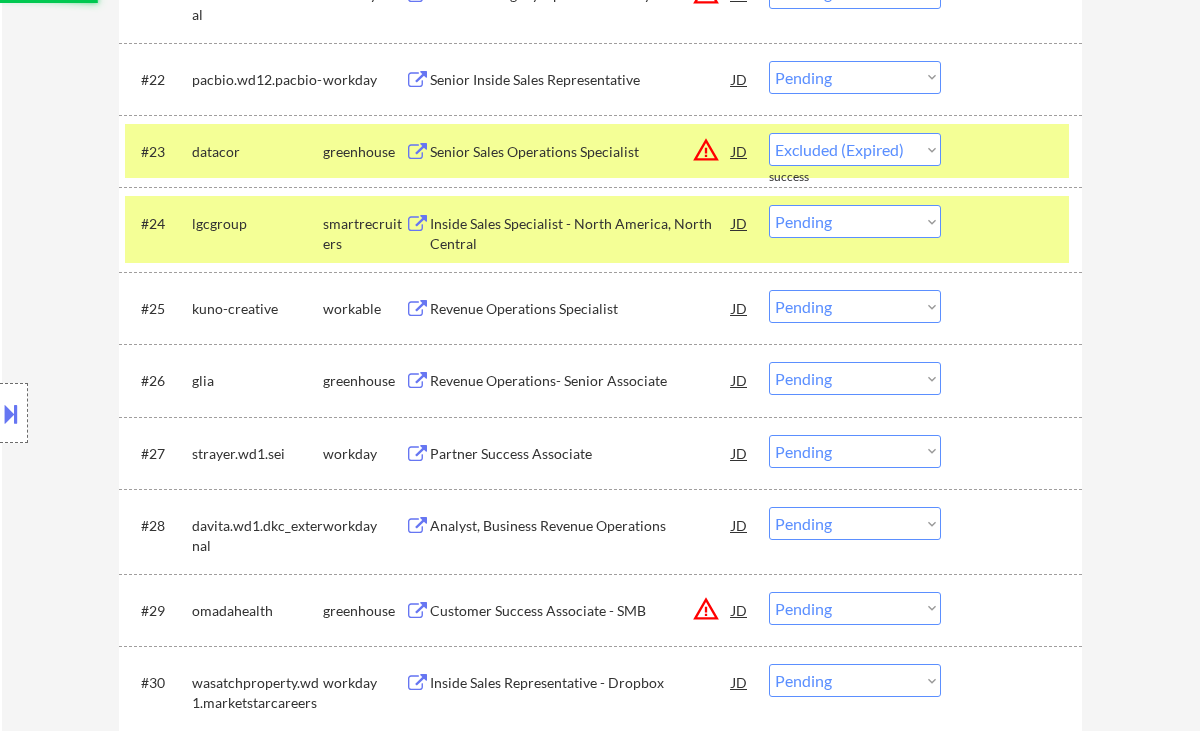 select on ""pending"" 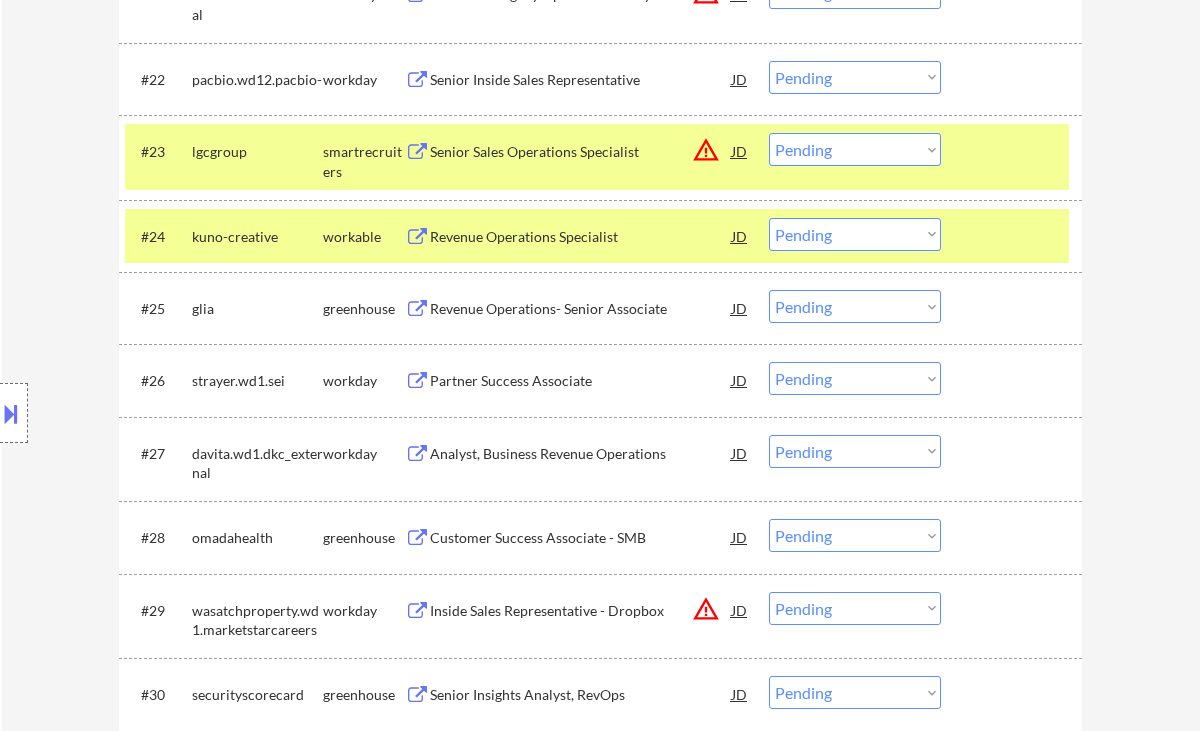 click on "Revenue Operations Specialist" at bounding box center [581, 237] 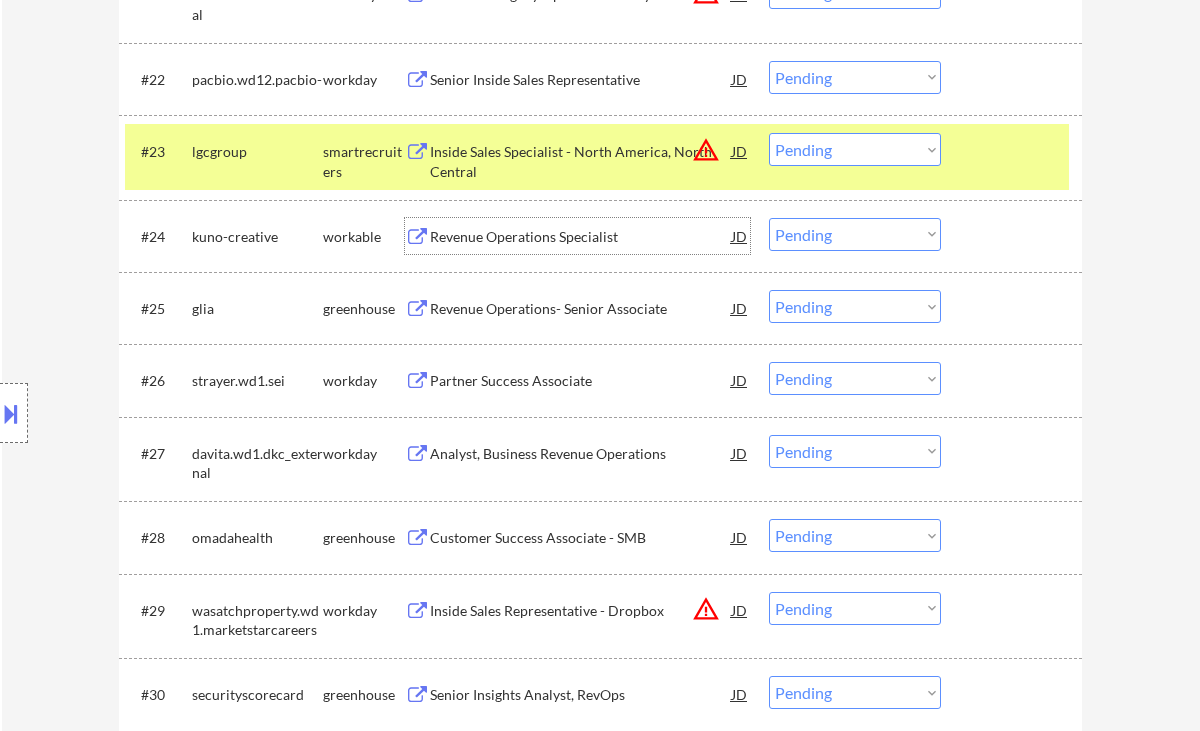 click on "Choose an option... Pending Applied Excluded (Questions) Excluded (Expired) Excluded (Location) Excluded (Bad Match) Excluded (Blocklist) Excluded (Salary) Excluded (Other)" at bounding box center (855, 234) 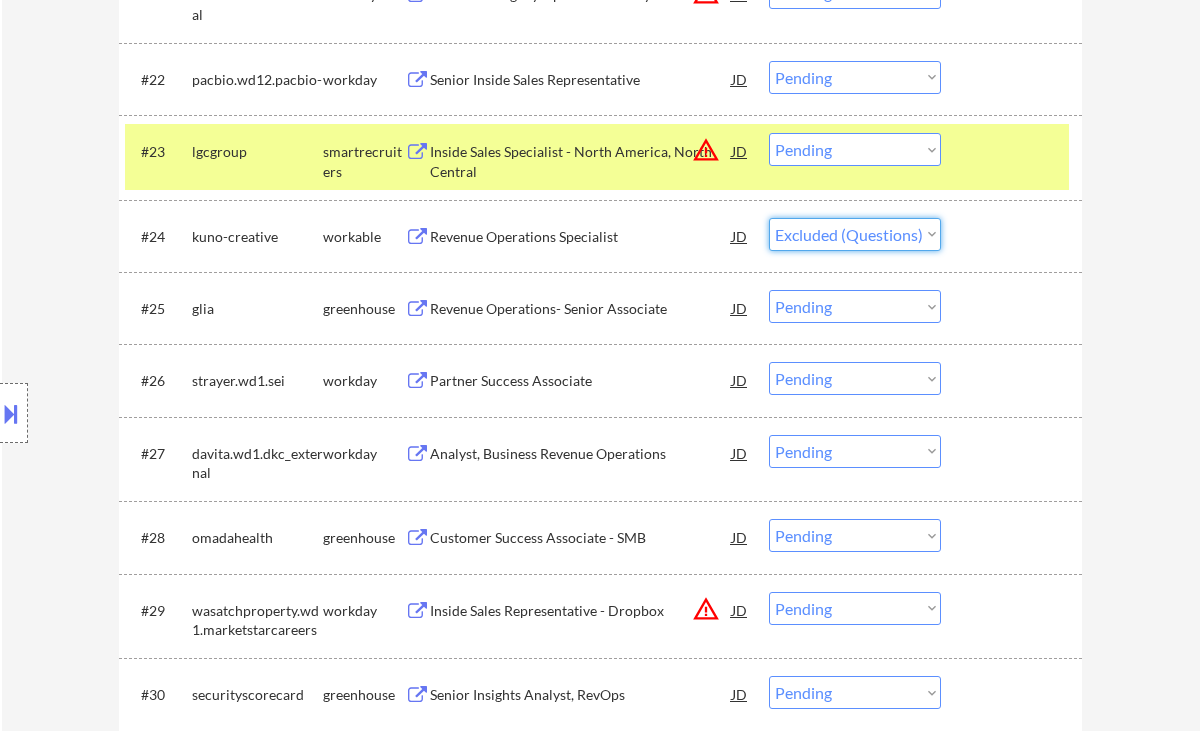 click on "Choose an option... Pending Applied Excluded (Questions) Excluded (Expired) Excluded (Location) Excluded (Bad Match) Excluded (Blocklist) Excluded (Salary) Excluded (Other)" at bounding box center (855, 234) 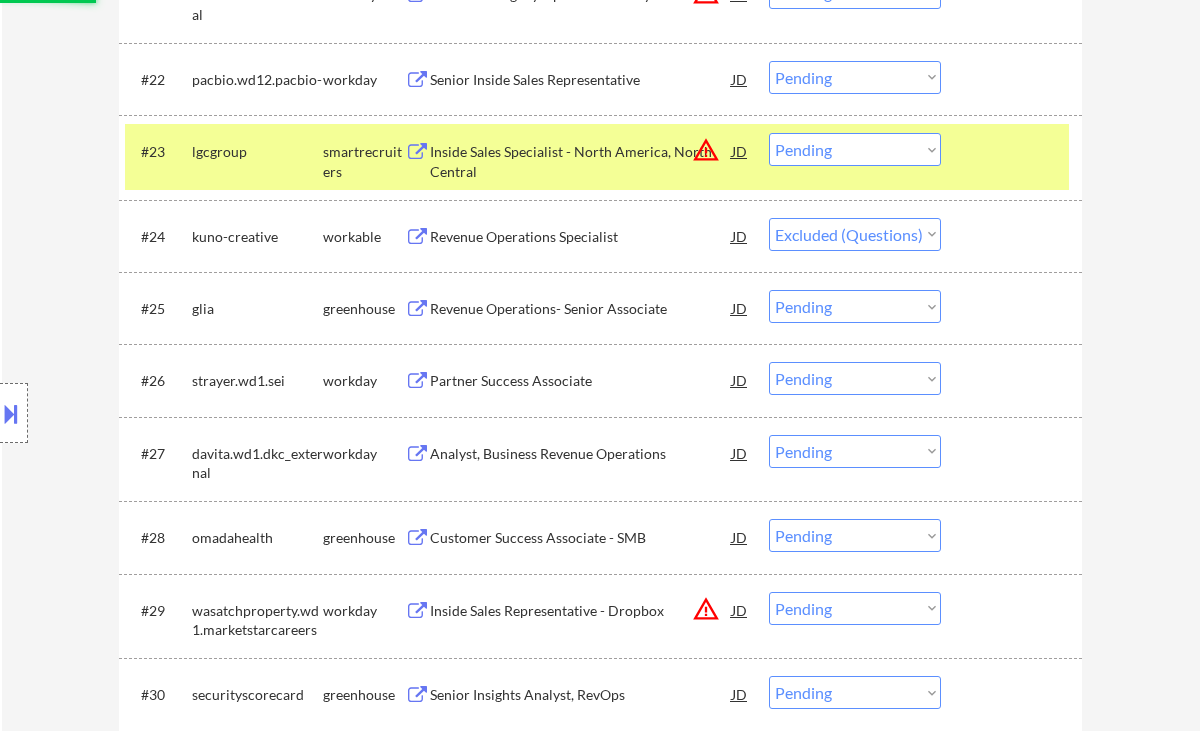 click on "Revenue Operations- Senior Associate" at bounding box center [581, 309] 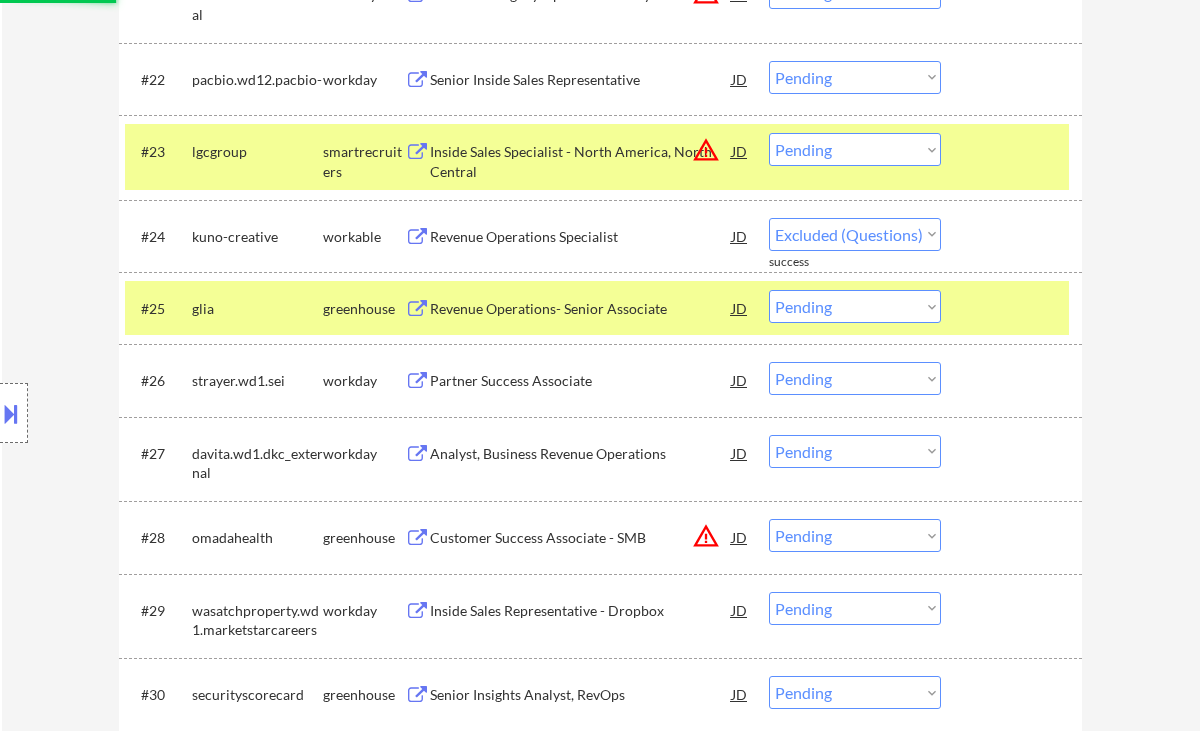 select on ""pending"" 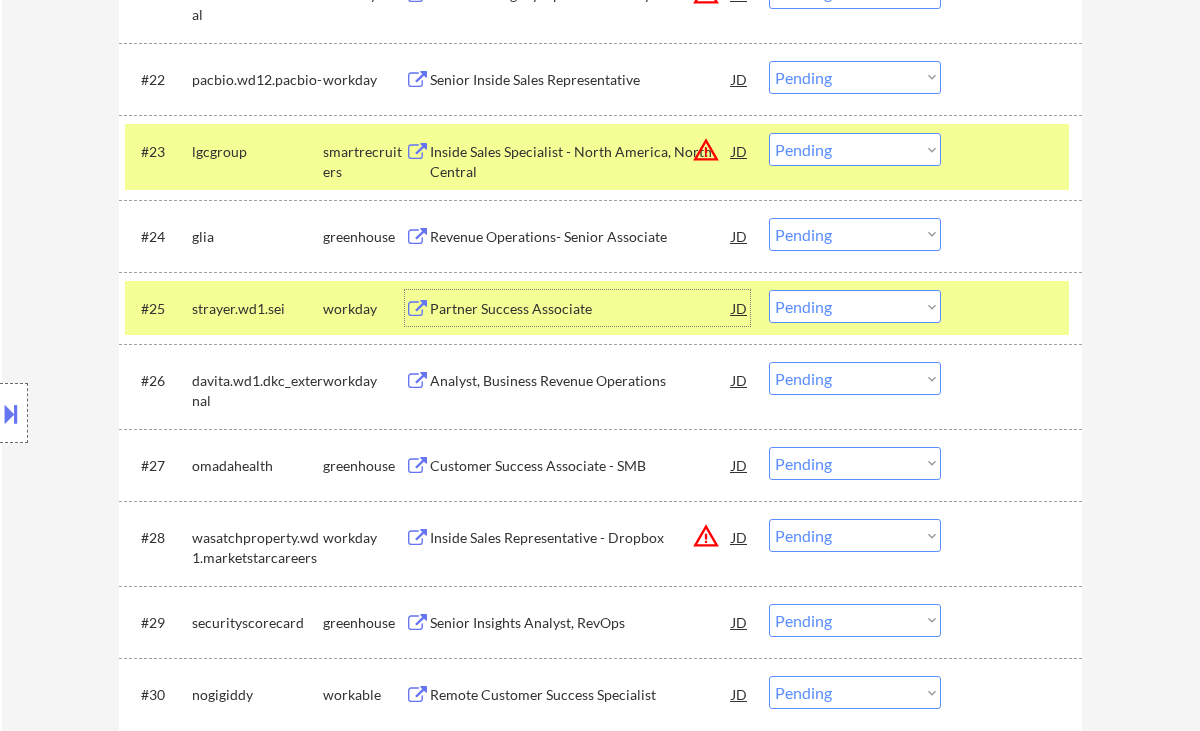 scroll, scrollTop: 2400, scrollLeft: 0, axis: vertical 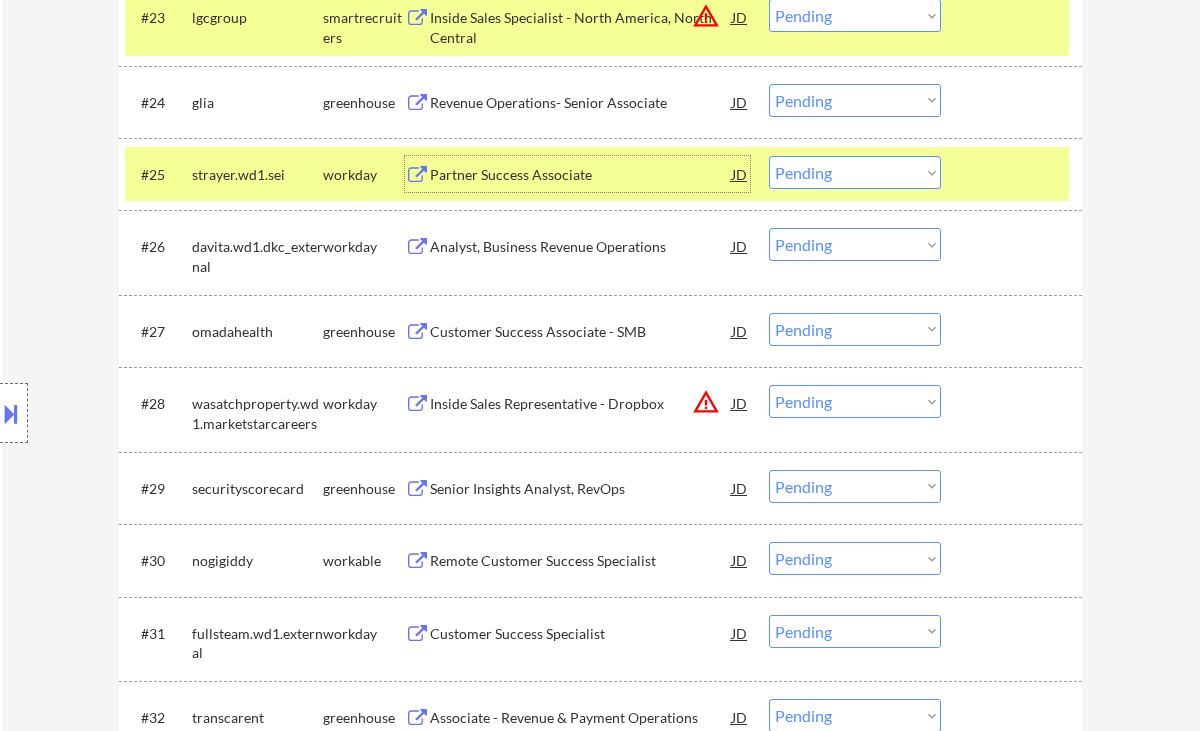 click on "Customer Success Associate - SMB" at bounding box center (581, 332) 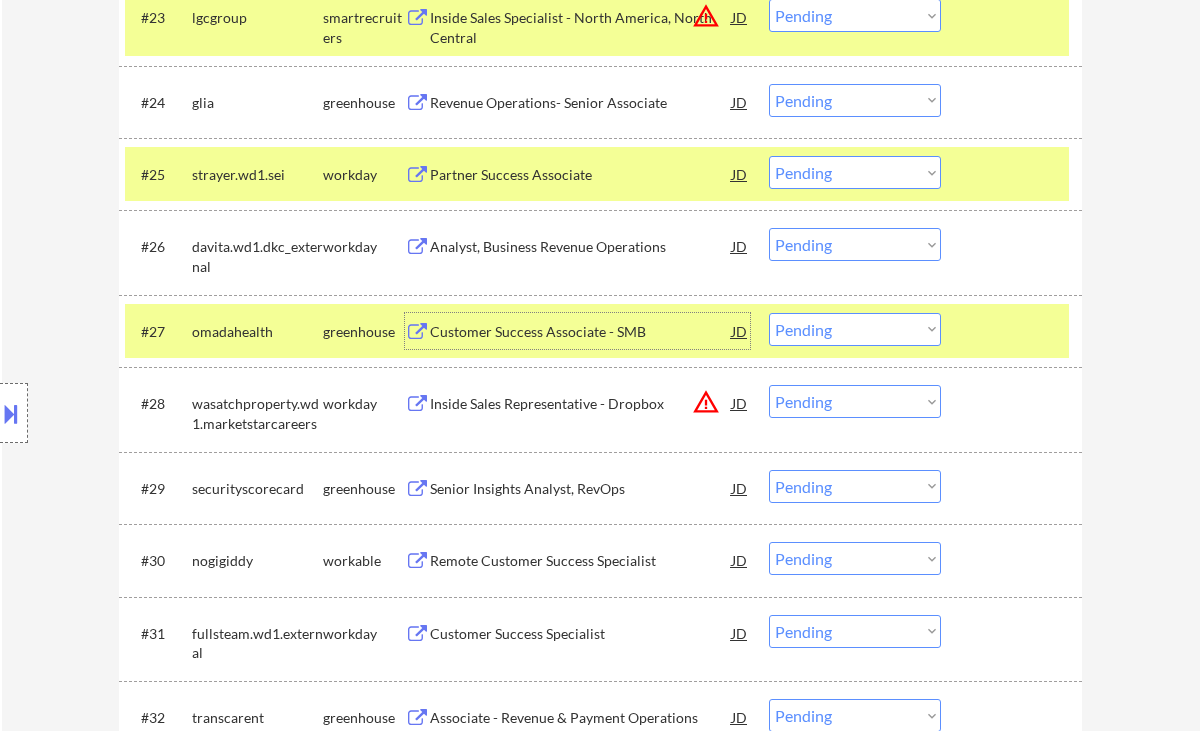 click on "Choose an option... Pending Applied Excluded (Questions) Excluded (Expired) Excluded (Location) Excluded (Bad Match) Excluded (Blocklist) Excluded (Salary) Excluded (Other)" at bounding box center [855, 329] 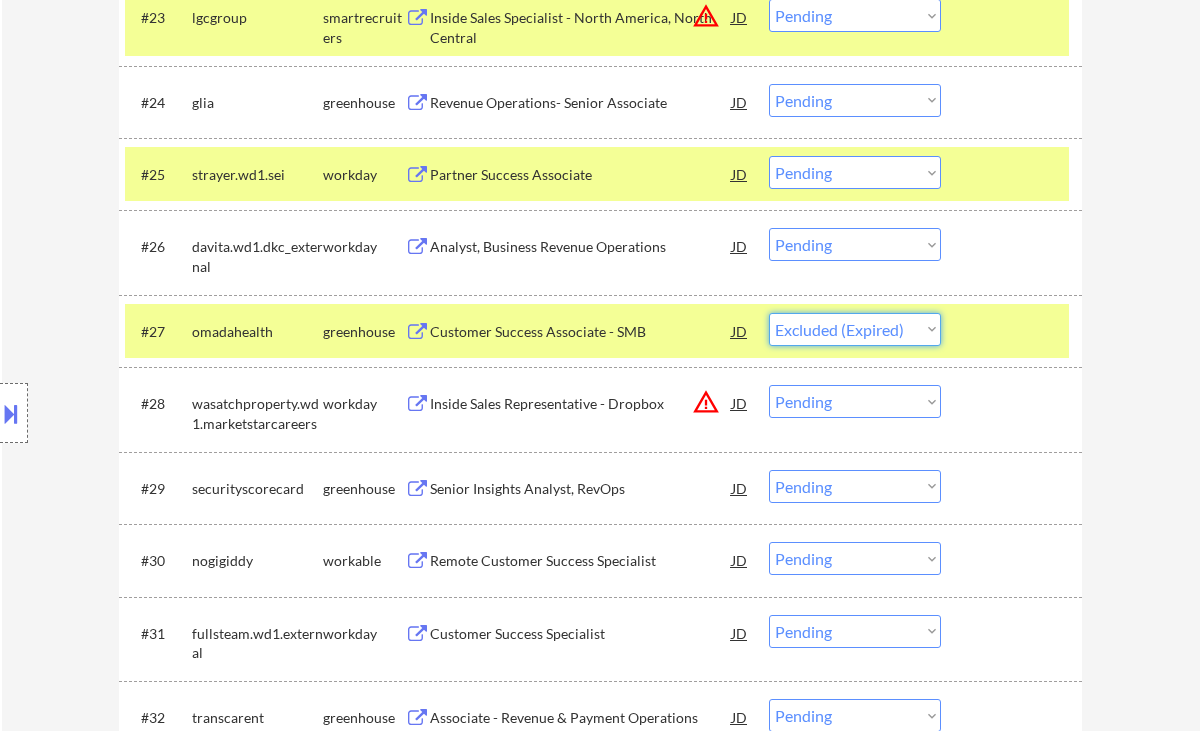 click on "Choose an option... Pending Applied Excluded (Questions) Excluded (Expired) Excluded (Location) Excluded (Bad Match) Excluded (Blocklist) Excluded (Salary) Excluded (Other)" at bounding box center [855, 329] 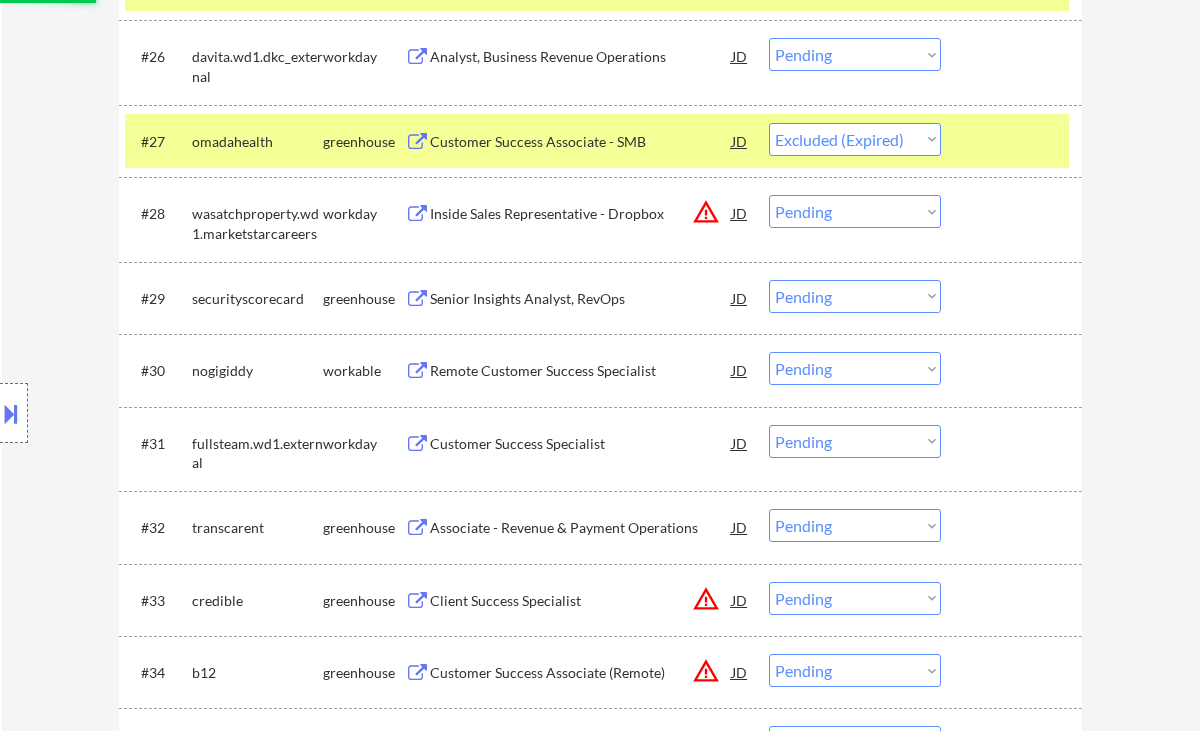 scroll, scrollTop: 2666, scrollLeft: 0, axis: vertical 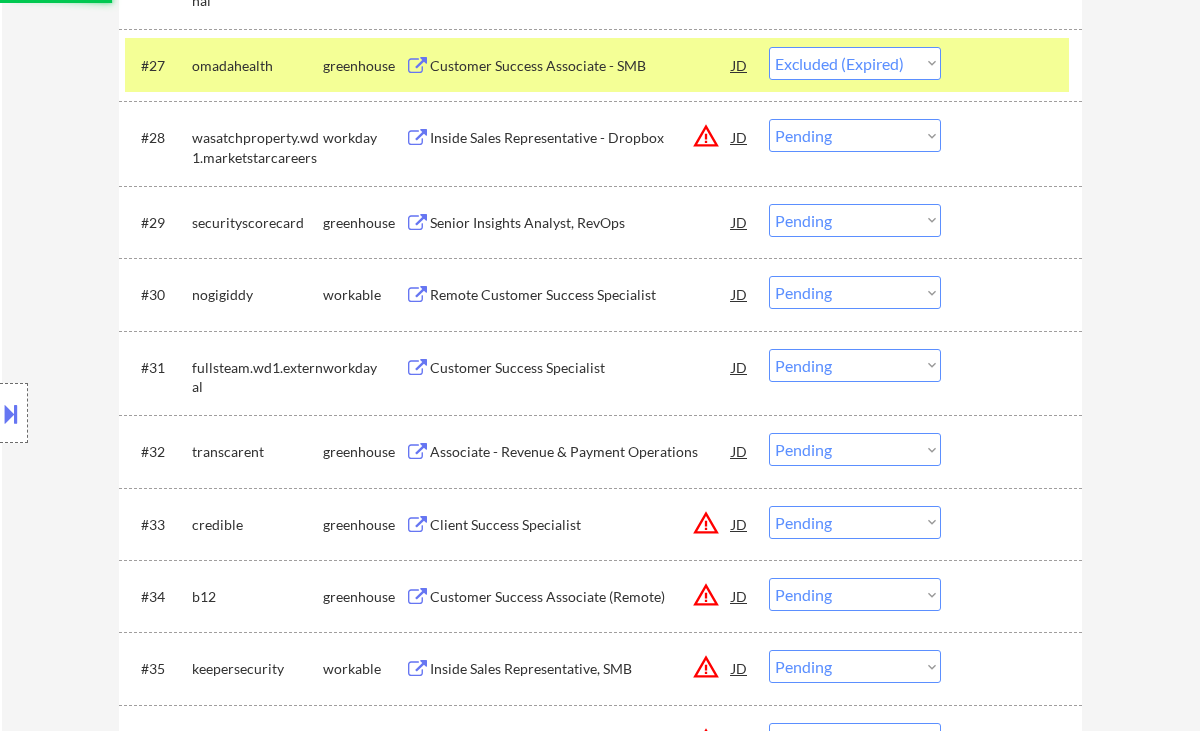 click on "Senior Insights Analyst, RevOps" at bounding box center (581, 223) 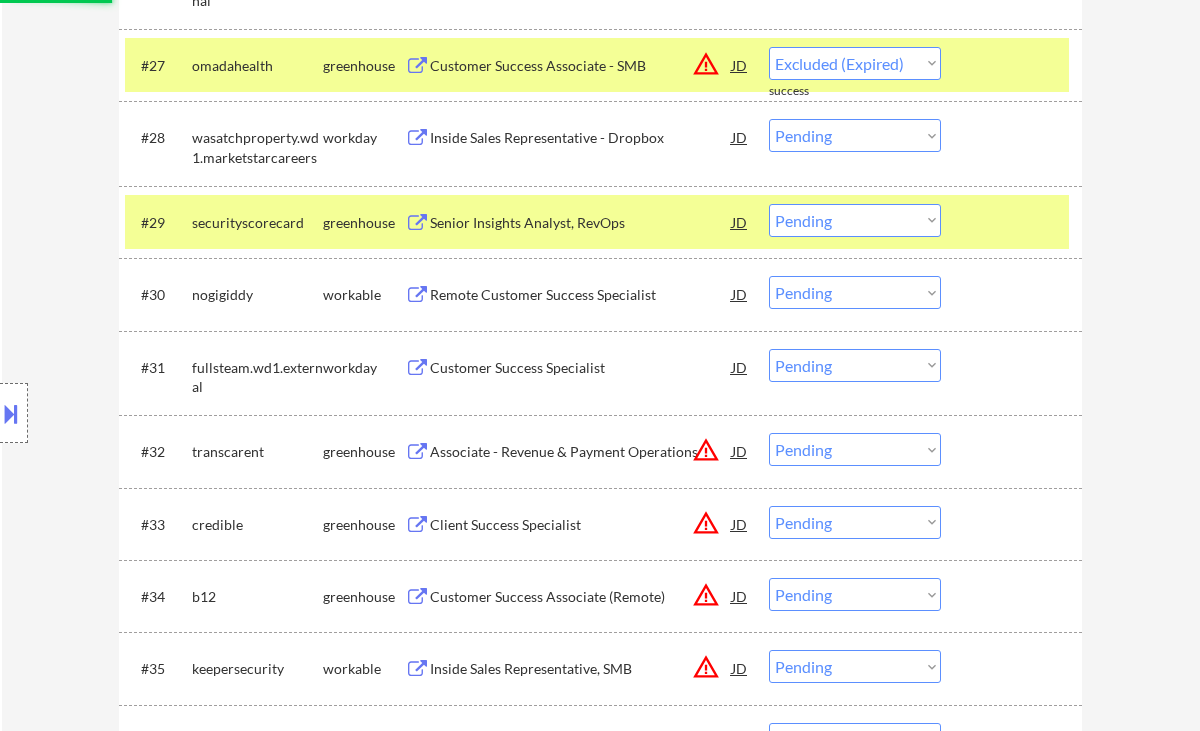 select on ""pending"" 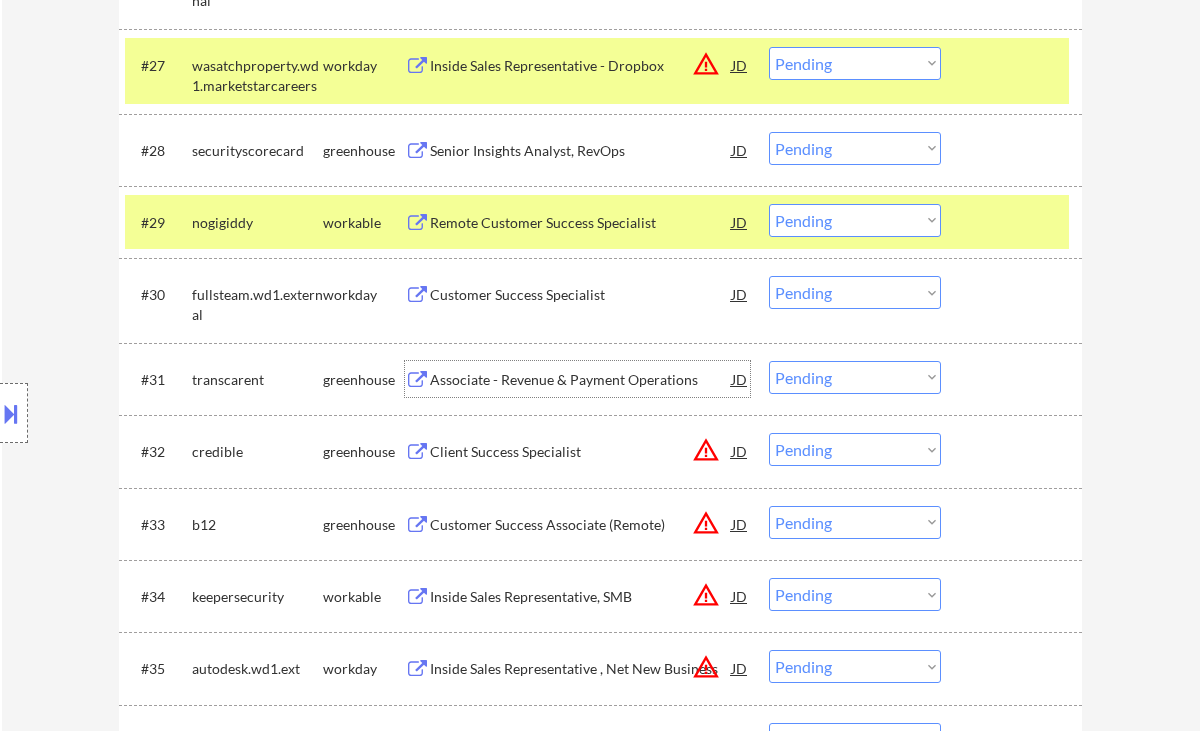 click on "Associate - Revenue & Payment Operations" at bounding box center [581, 379] 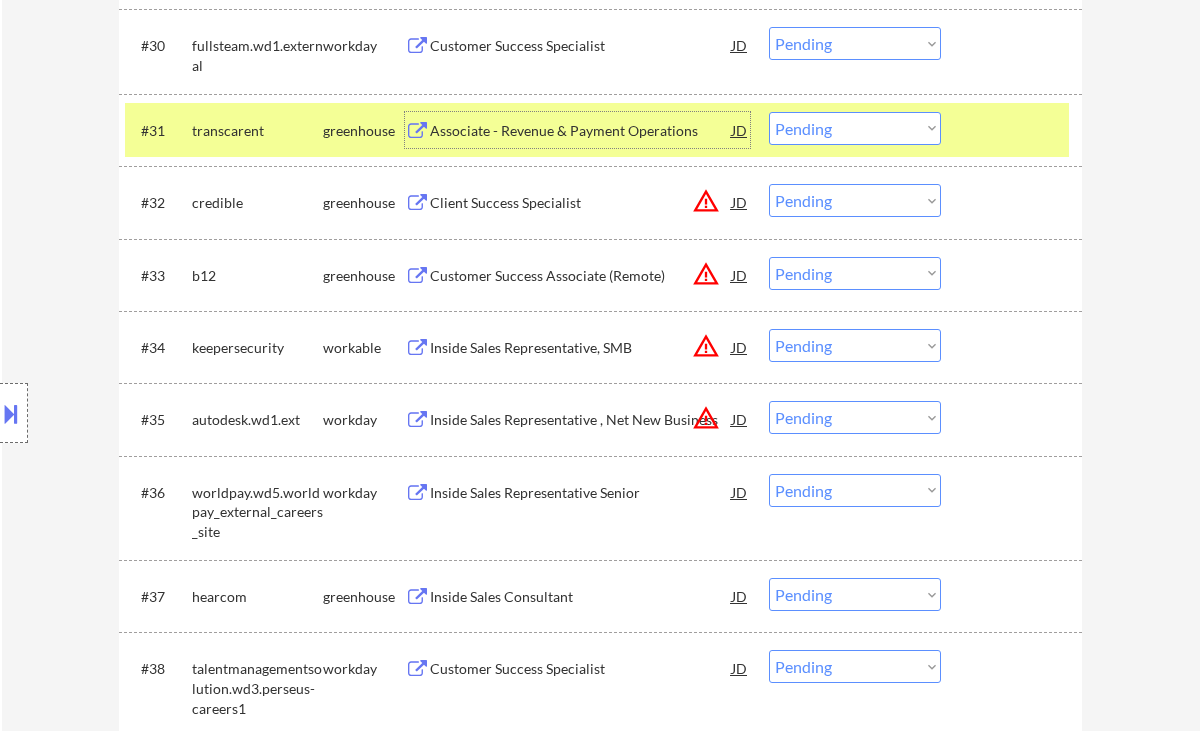 scroll, scrollTop: 3066, scrollLeft: 0, axis: vertical 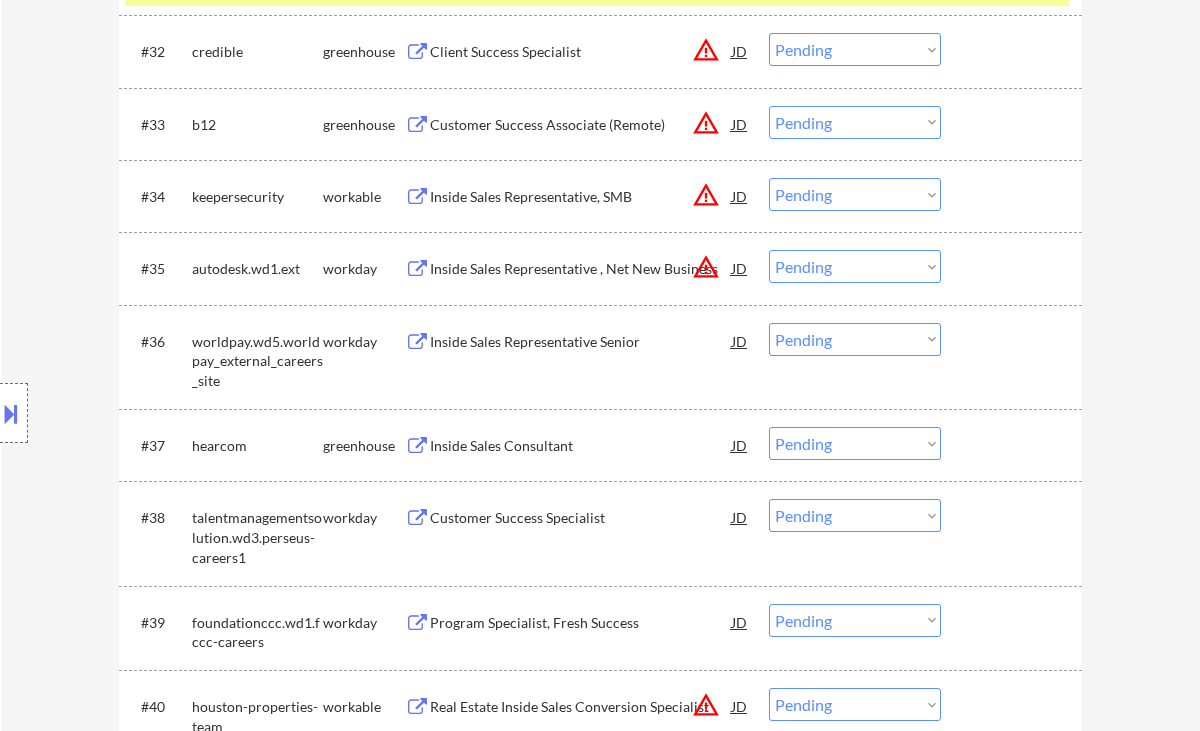 click on "Inside Sales Consultant" at bounding box center [581, 446] 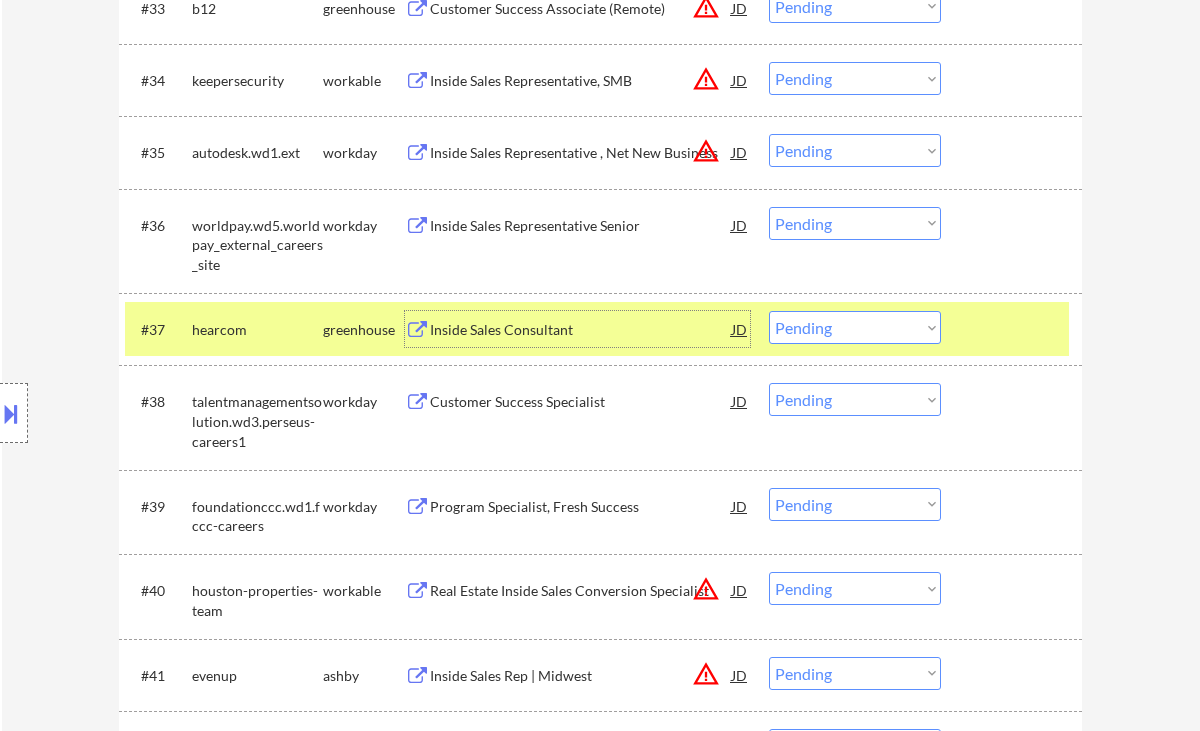 scroll, scrollTop: 3200, scrollLeft: 0, axis: vertical 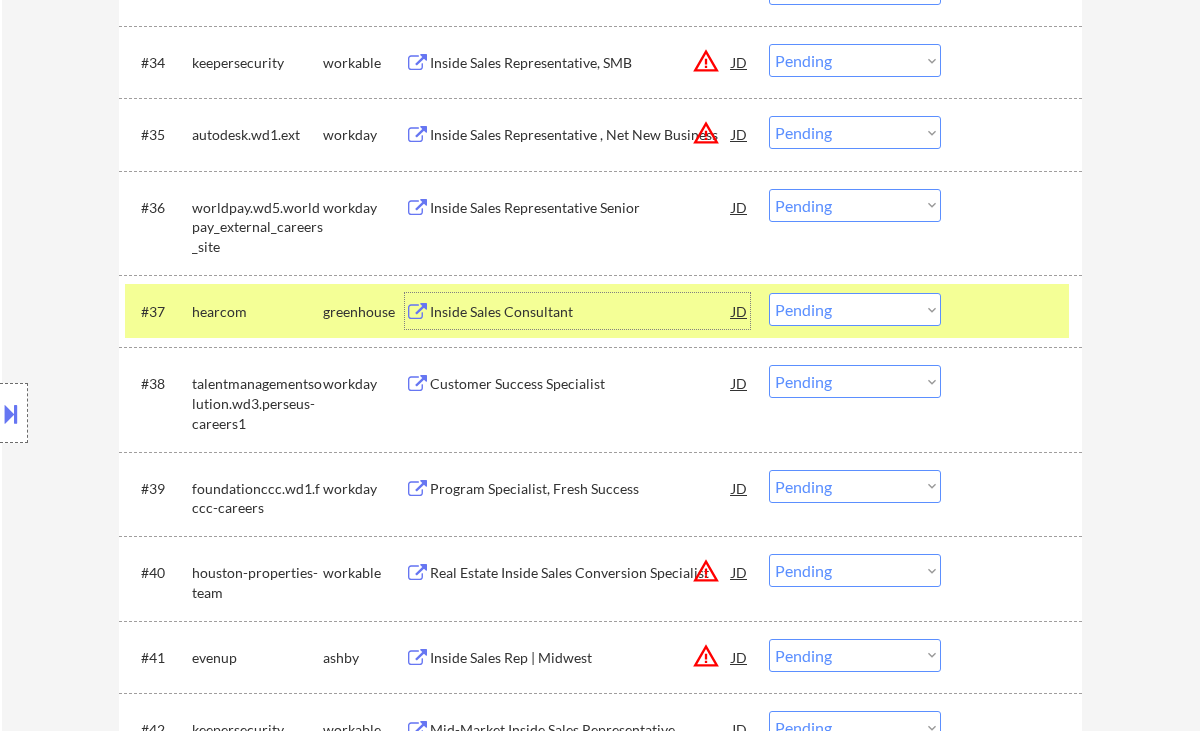 click on "Choose an option... Pending Applied Excluded (Questions) Excluded (Expired) Excluded (Location) Excluded (Bad Match) Excluded (Blocklist) Excluded (Salary) Excluded (Other)" at bounding box center (855, 309) 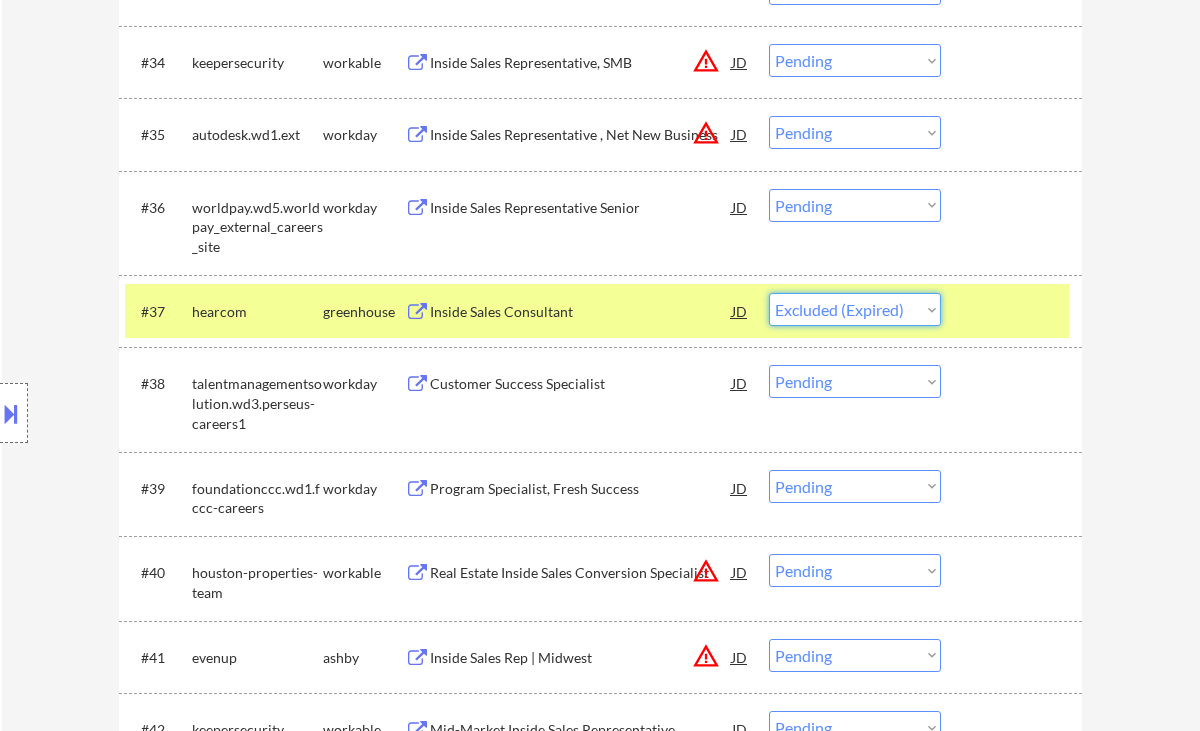 click on "Choose an option... Pending Applied Excluded (Questions) Excluded (Expired) Excluded (Location) Excluded (Bad Match) Excluded (Blocklist) Excluded (Salary) Excluded (Other)" at bounding box center (855, 309) 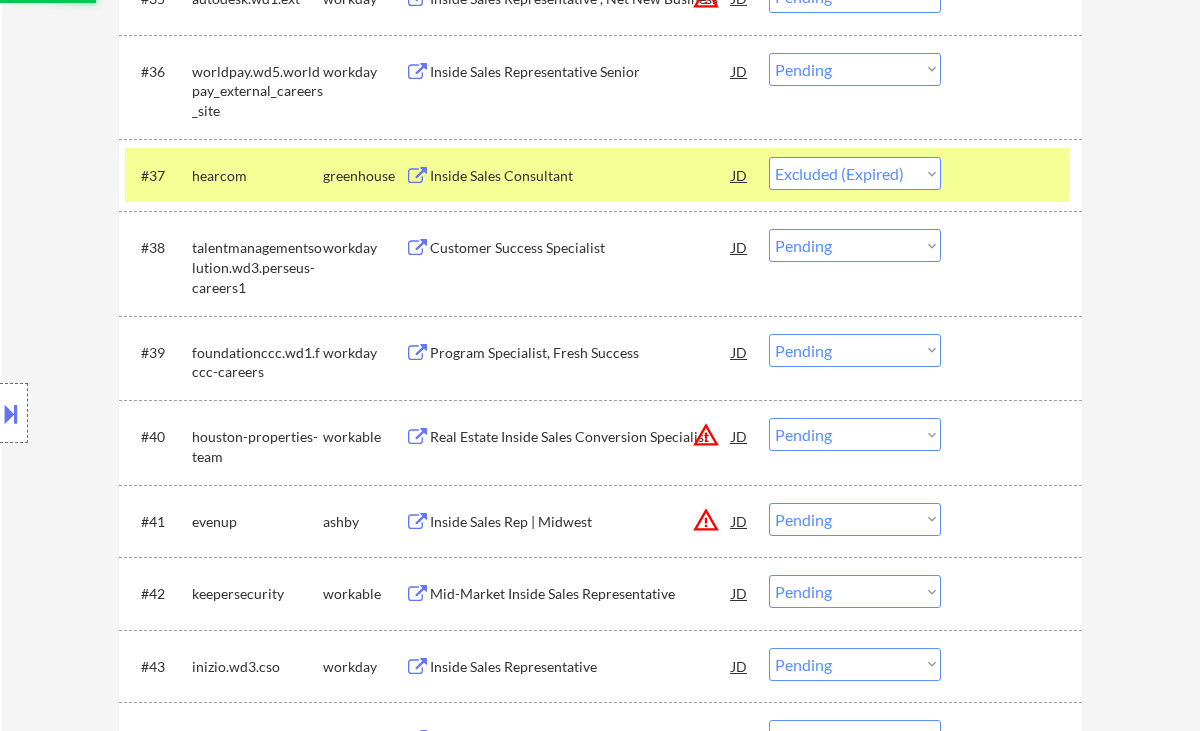 scroll, scrollTop: 3466, scrollLeft: 0, axis: vertical 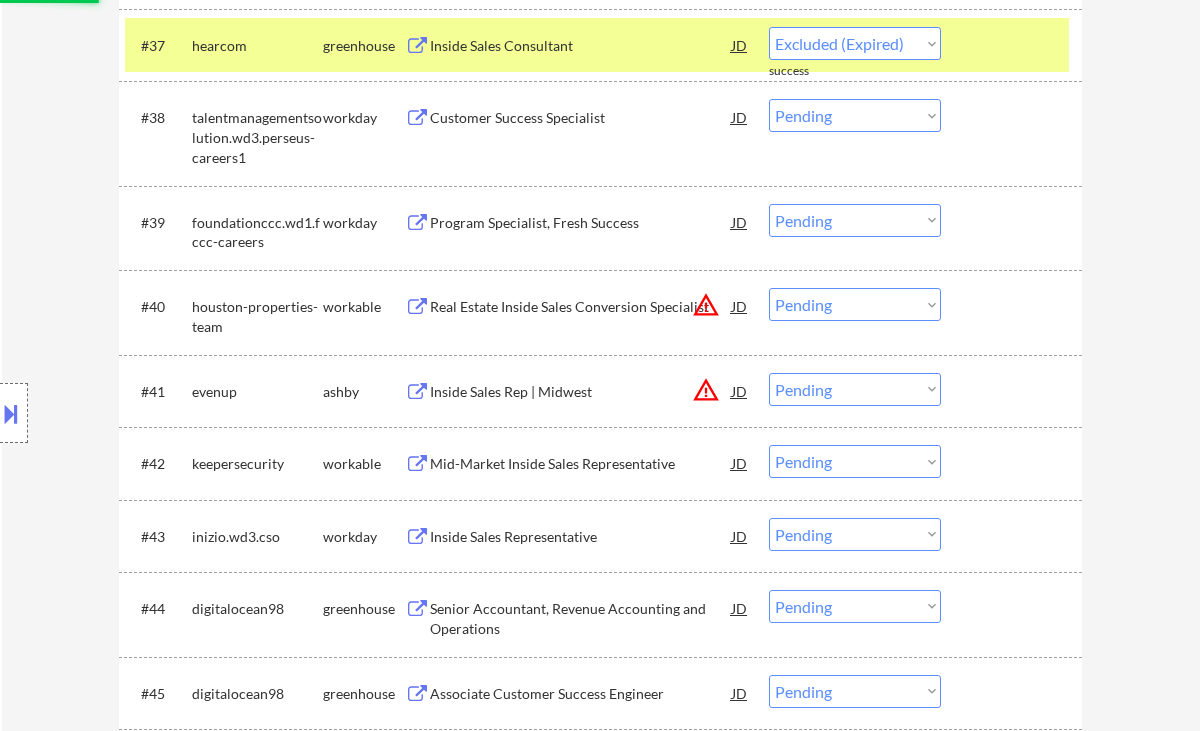 select on ""pending"" 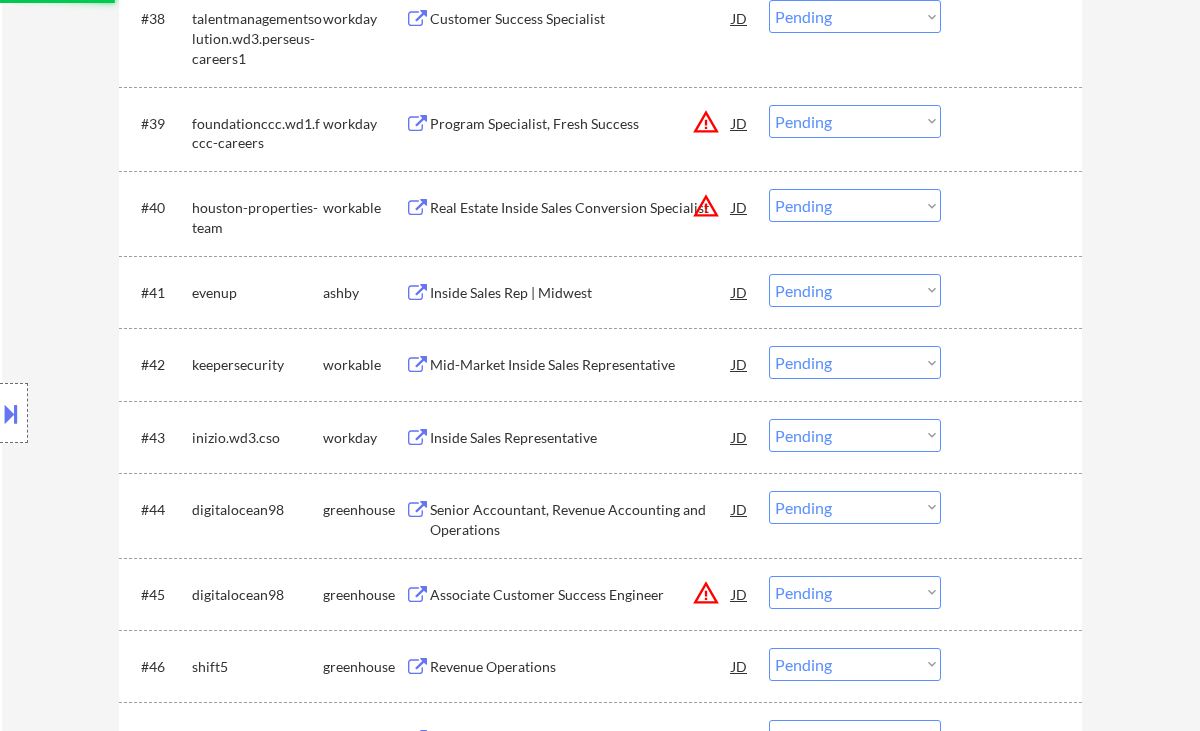 scroll, scrollTop: 3600, scrollLeft: 0, axis: vertical 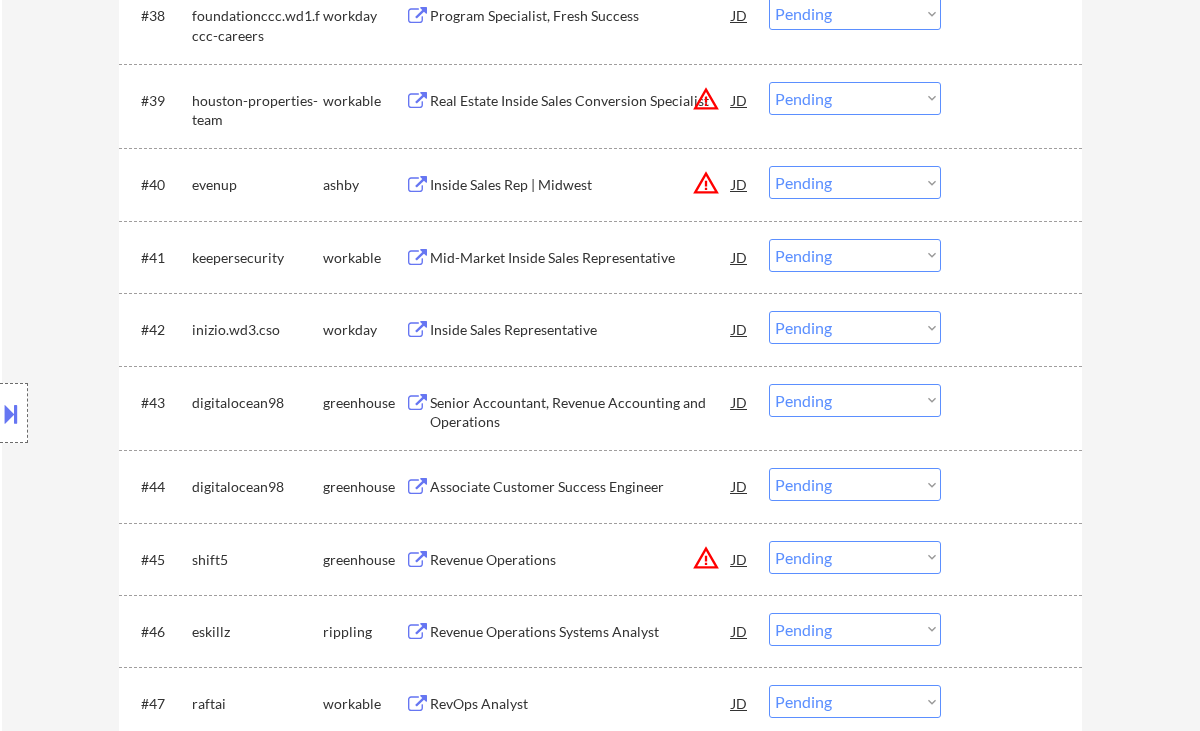 click on "Mid-Market Inside Sales Representative" at bounding box center (581, 258) 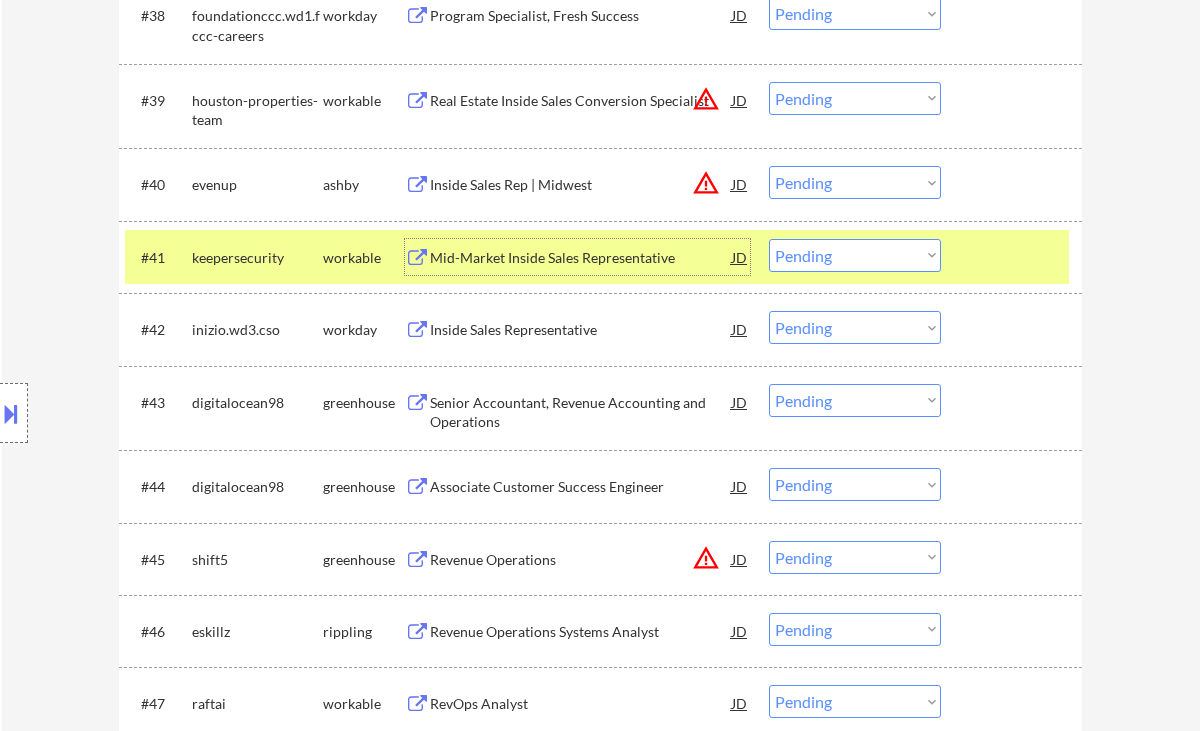 click on "Choose an option... Pending Applied Excluded (Questions) Excluded (Expired) Excluded (Location) Excluded (Bad Match) Excluded (Blocklist) Excluded (Salary) Excluded (Other)" at bounding box center (855, 255) 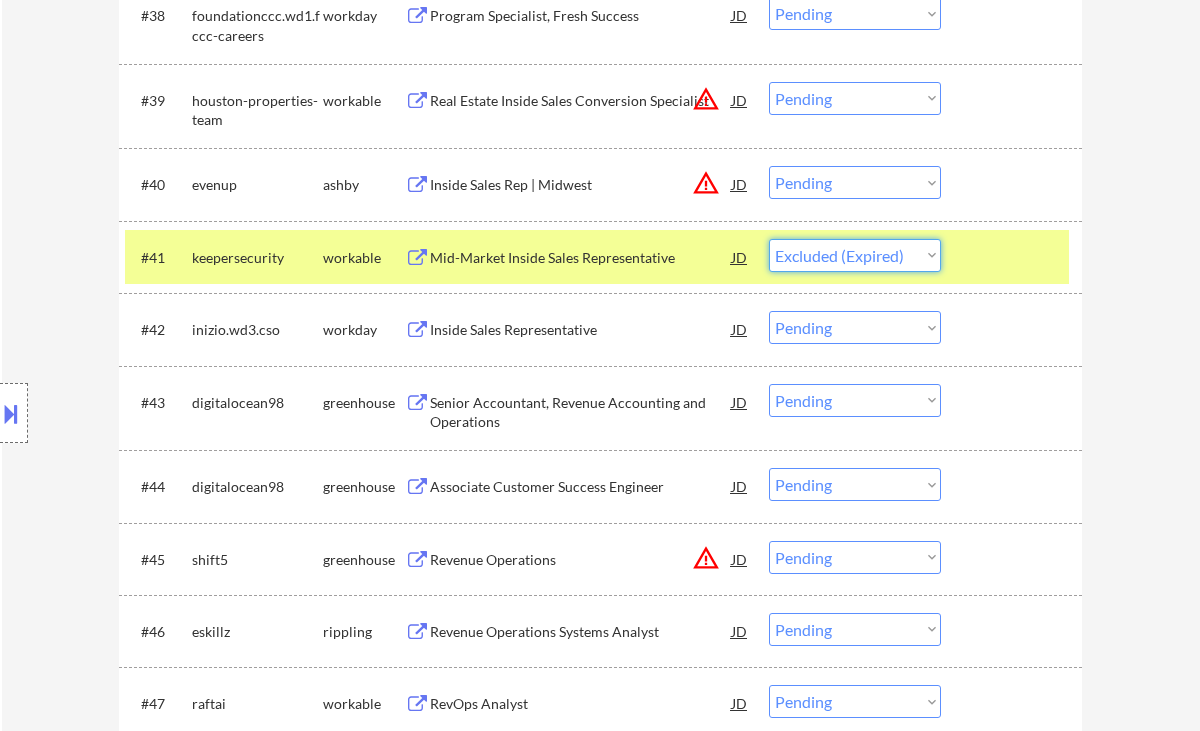 click on "Choose an option... Pending Applied Excluded (Questions) Excluded (Expired) Excluded (Location) Excluded (Bad Match) Excluded (Blocklist) Excluded (Salary) Excluded (Other)" at bounding box center [855, 255] 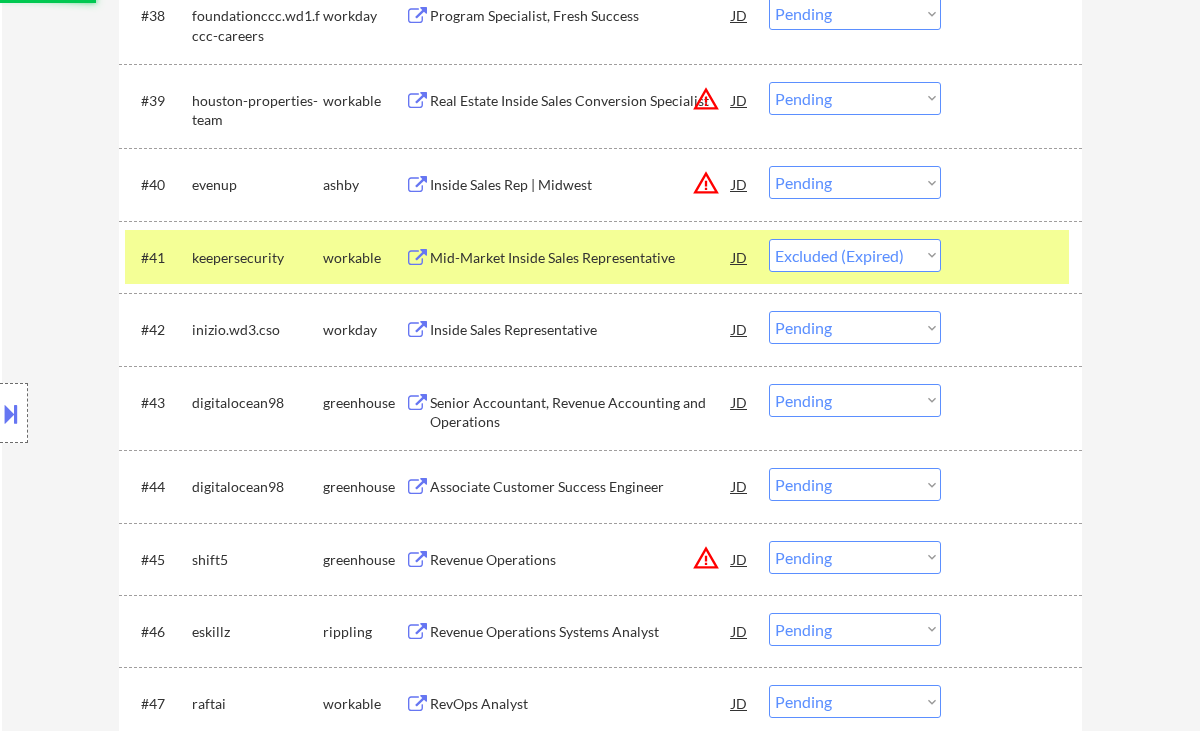 click on "Inside Sales Representative" at bounding box center [581, 330] 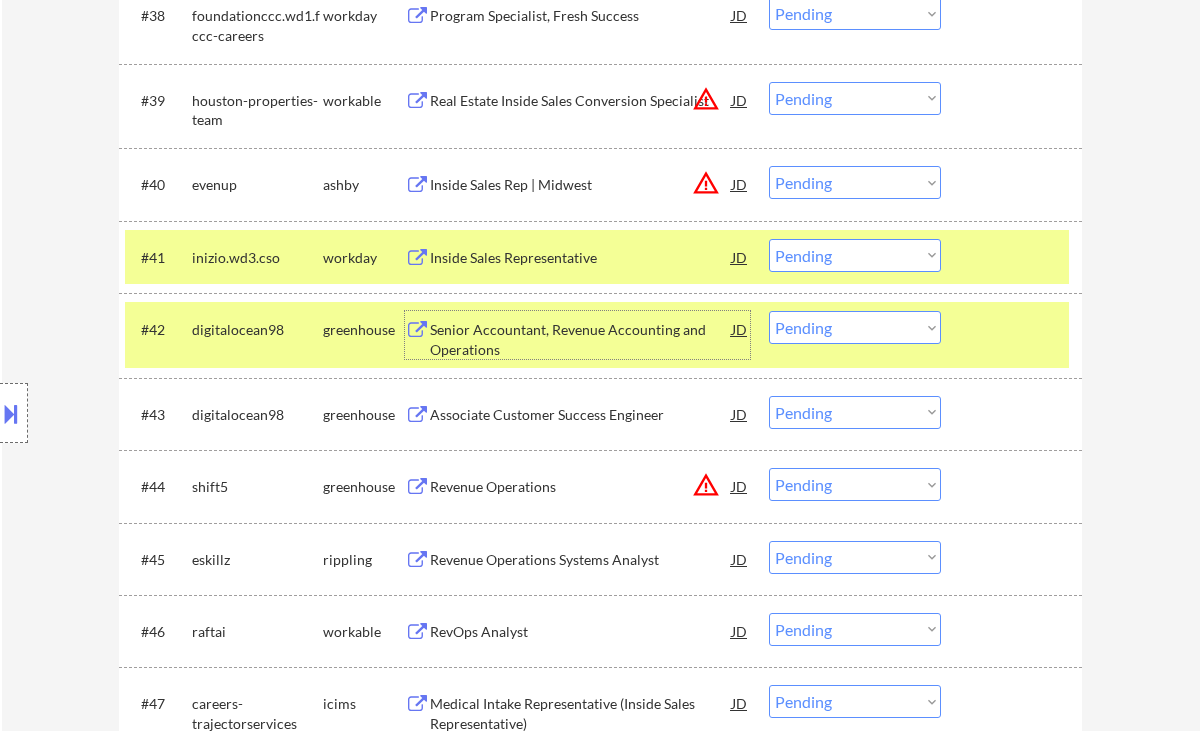 click on "Choose an option... Pending Applied Excluded (Questions) Excluded (Expired) Excluded (Location) Excluded (Bad Match) Excluded (Blocklist) Excluded (Salary) Excluded (Other)" at bounding box center [855, 255] 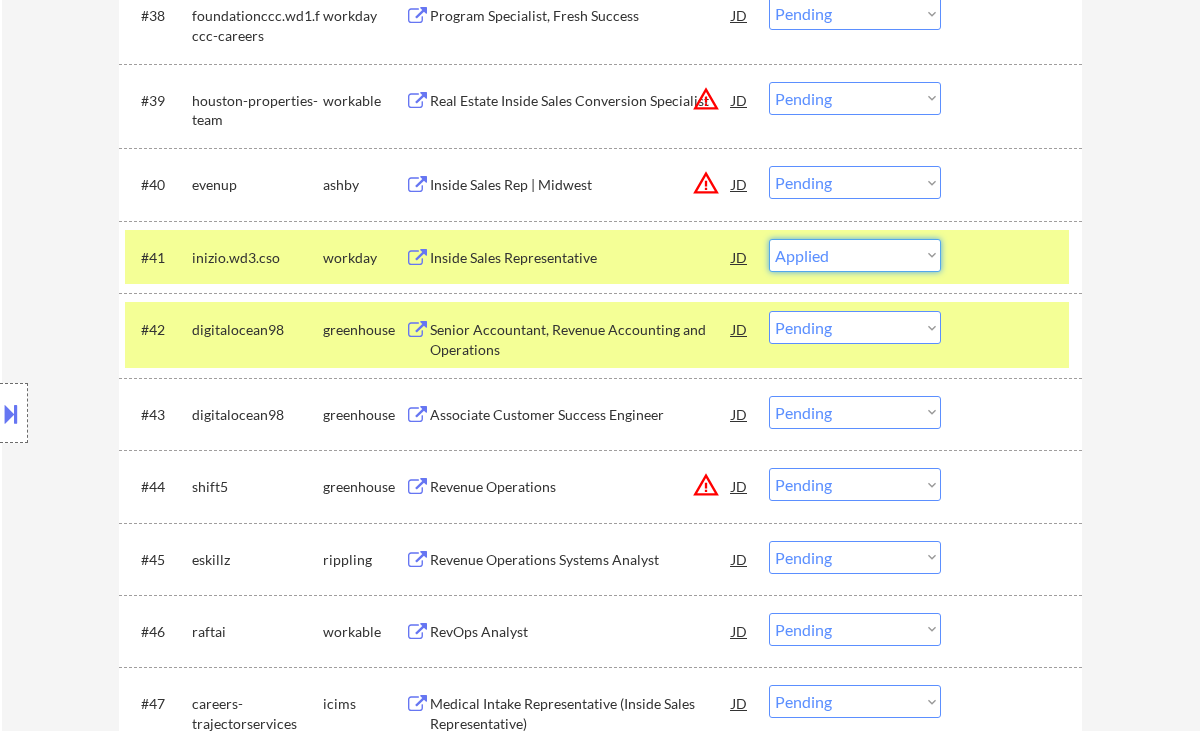 click on "Choose an option... Pending Applied Excluded (Questions) Excluded (Expired) Excluded (Location) Excluded (Bad Match) Excluded (Blocklist) Excluded (Salary) Excluded (Other)" at bounding box center (855, 255) 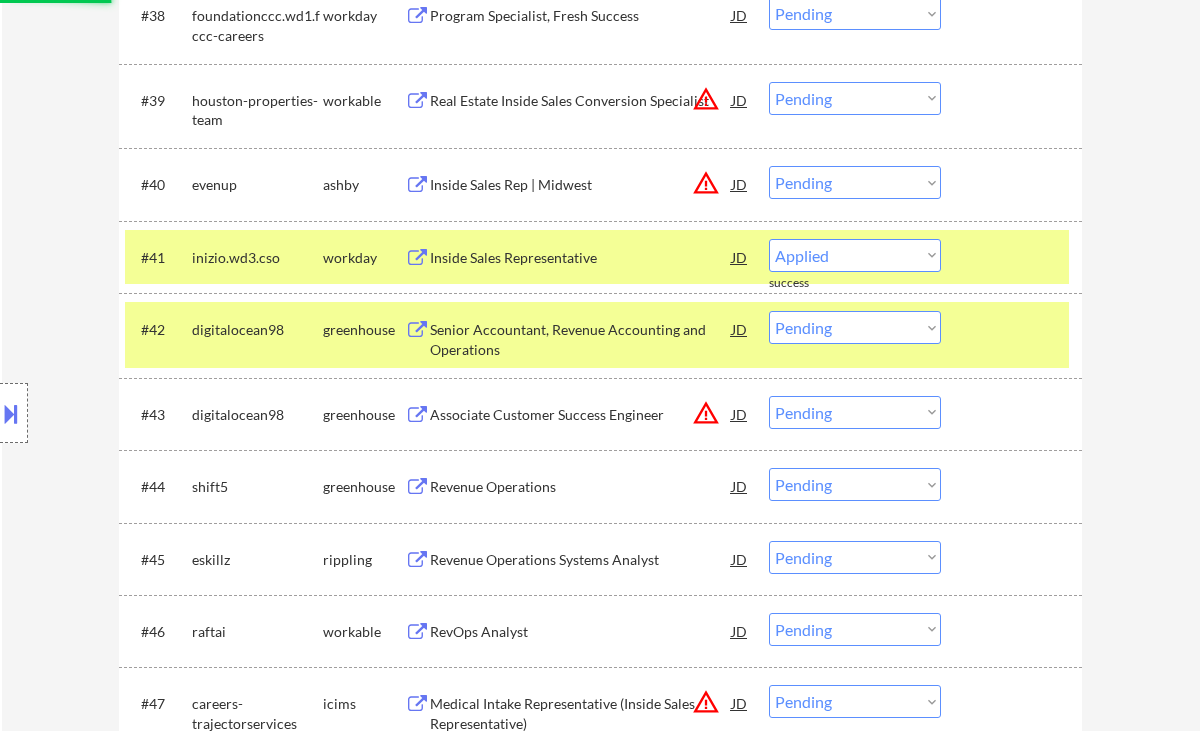 select on ""pending"" 